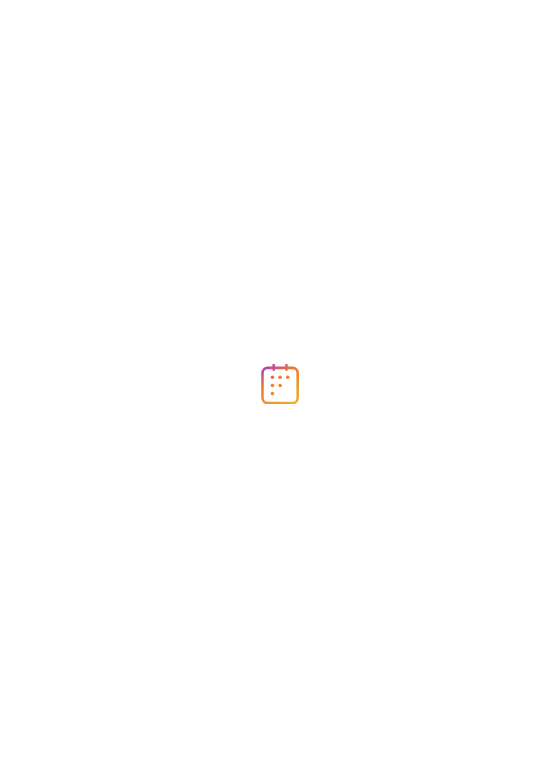 scroll, scrollTop: 0, scrollLeft: 0, axis: both 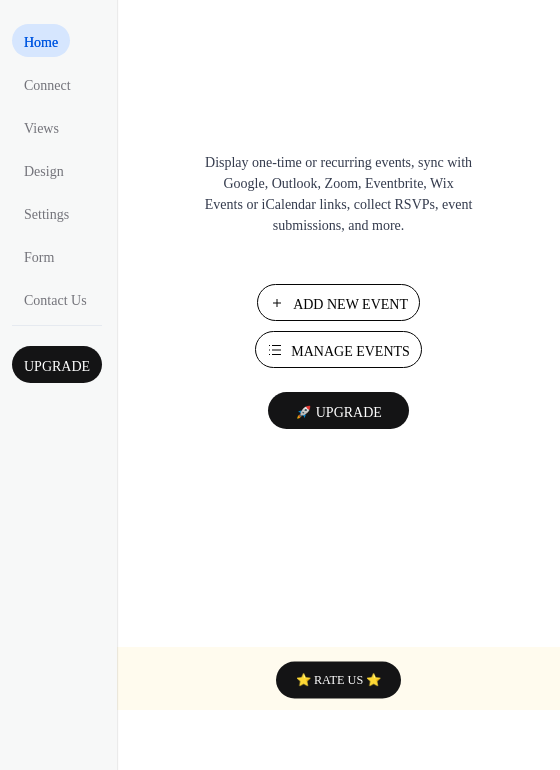 click on "Manage Events" at bounding box center [350, 351] 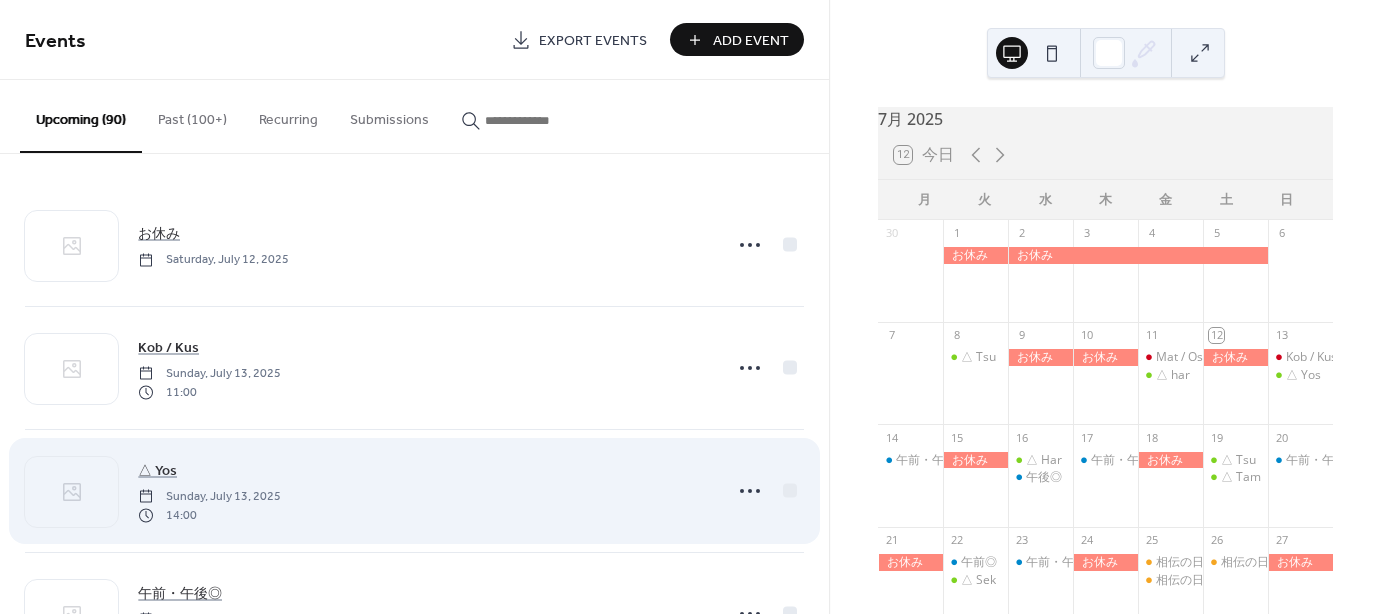 scroll, scrollTop: 0, scrollLeft: 0, axis: both 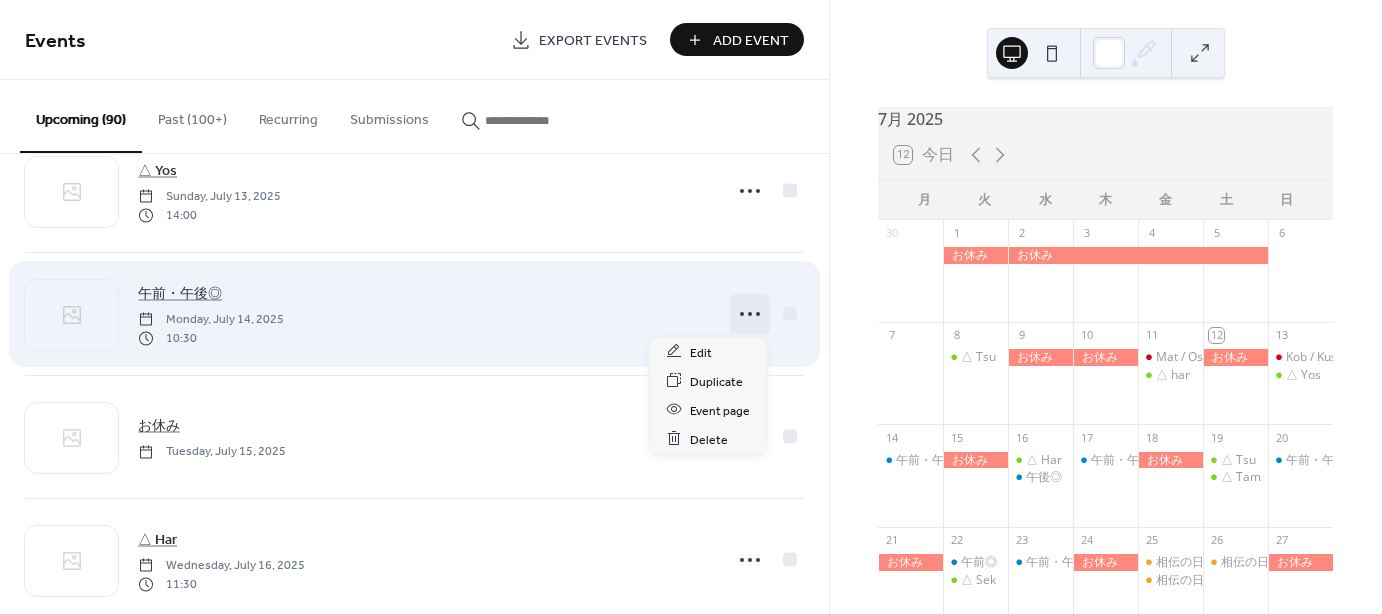 click 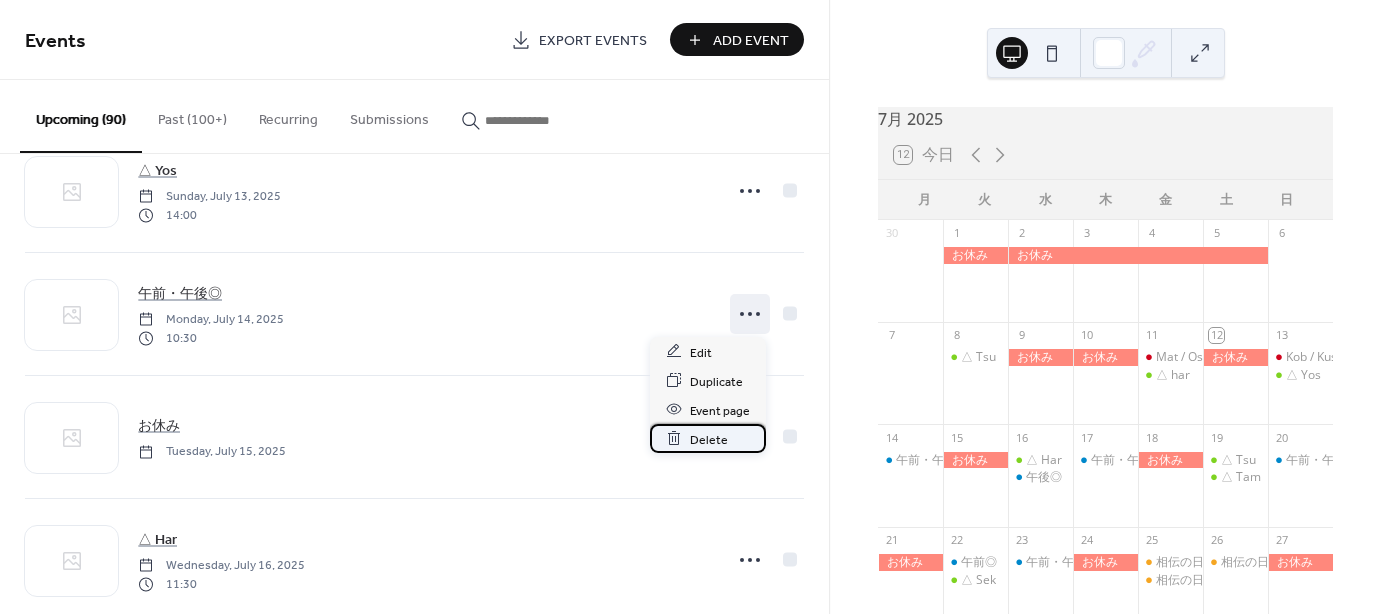 click on "Delete" at bounding box center (709, 439) 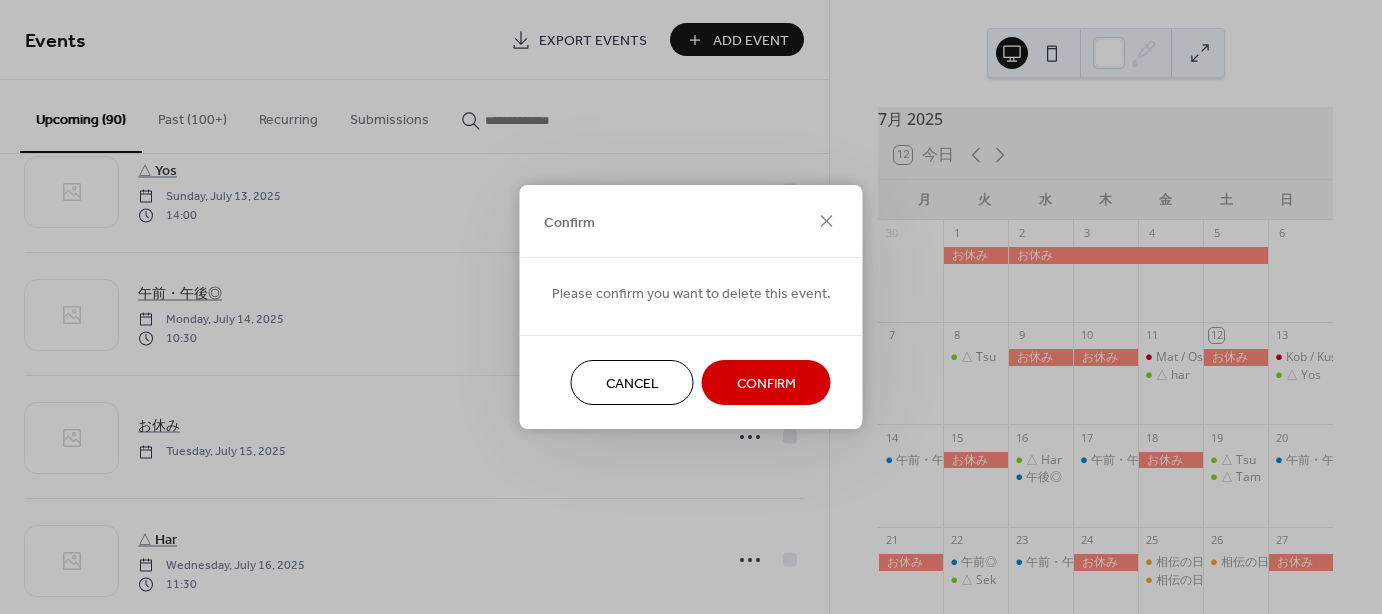 click on "Confirm" at bounding box center [766, 384] 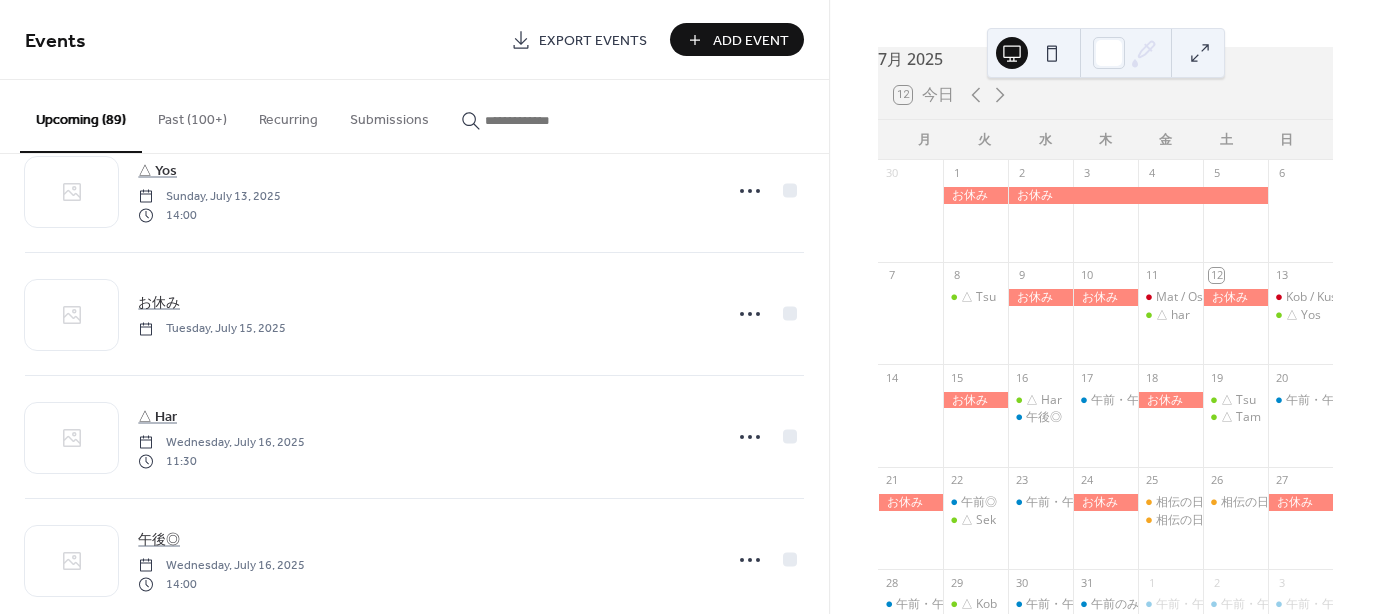 scroll, scrollTop: 200, scrollLeft: 0, axis: vertical 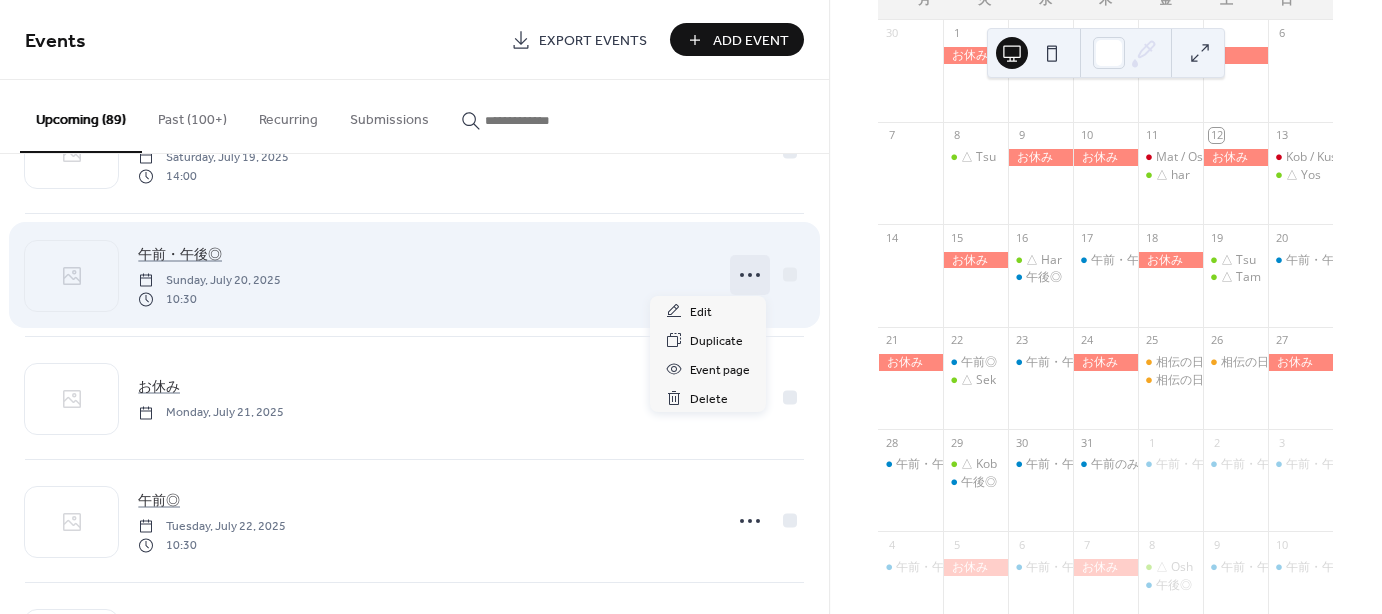click 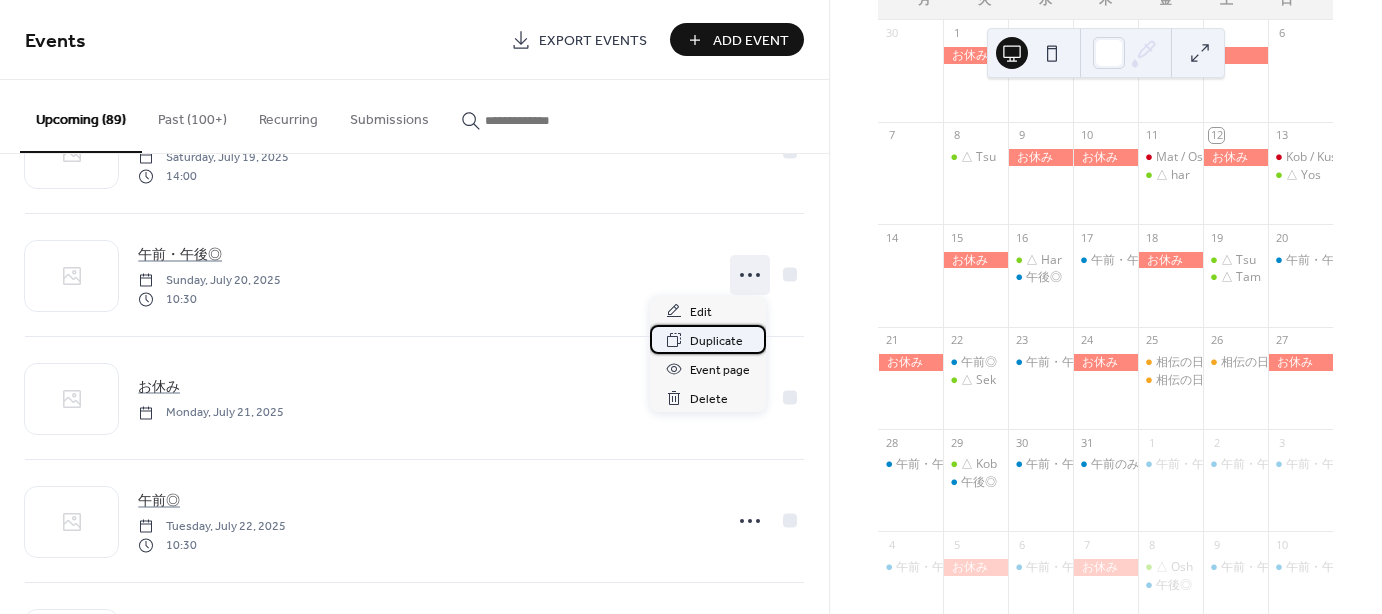click on "Duplicate" at bounding box center (716, 341) 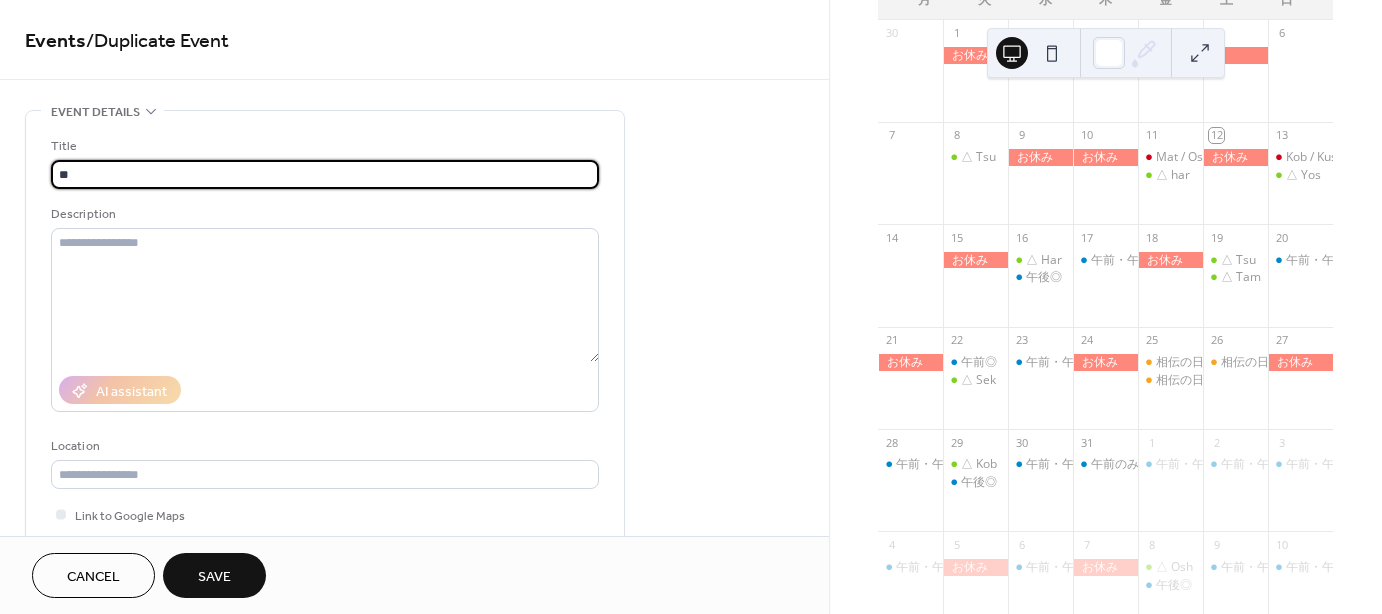 type on "*" 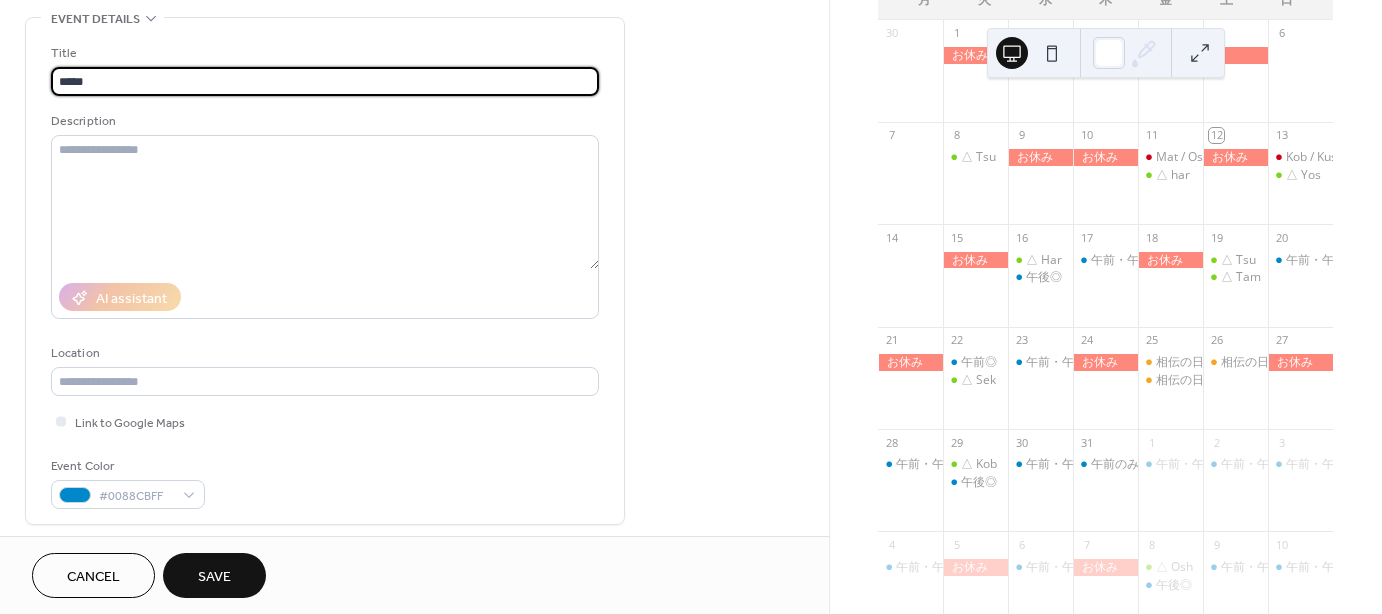 scroll, scrollTop: 100, scrollLeft: 0, axis: vertical 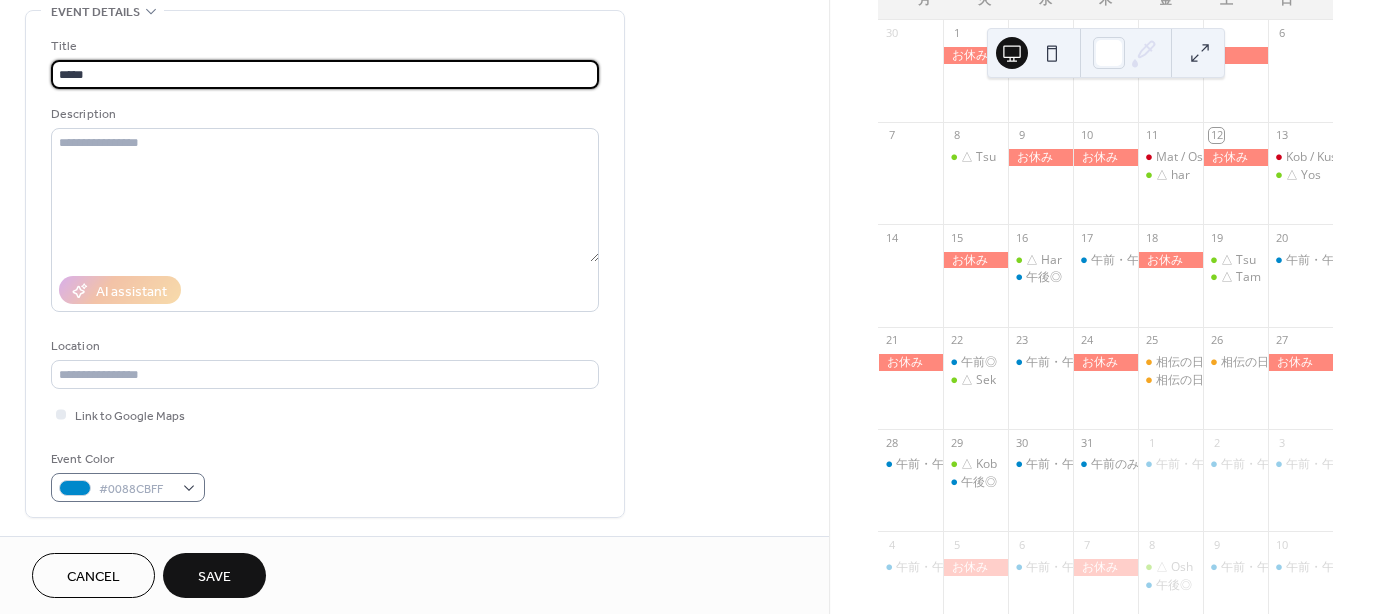 type on "*****" 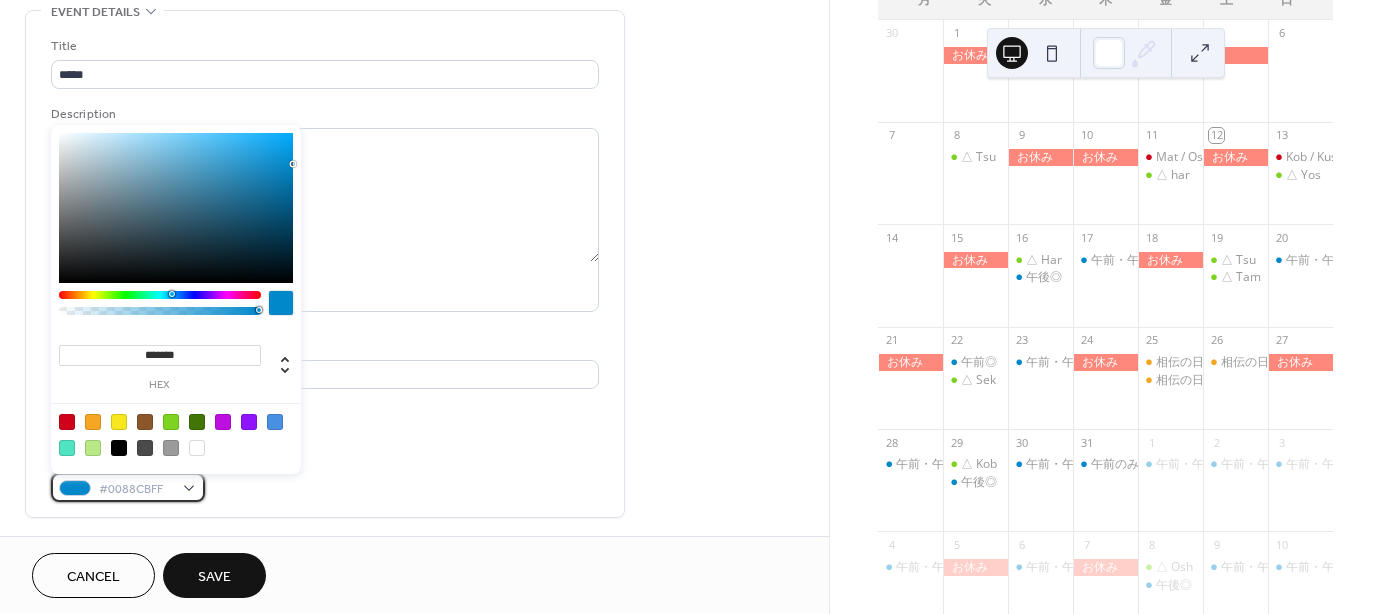 click on "#0088CBFF" at bounding box center [128, 487] 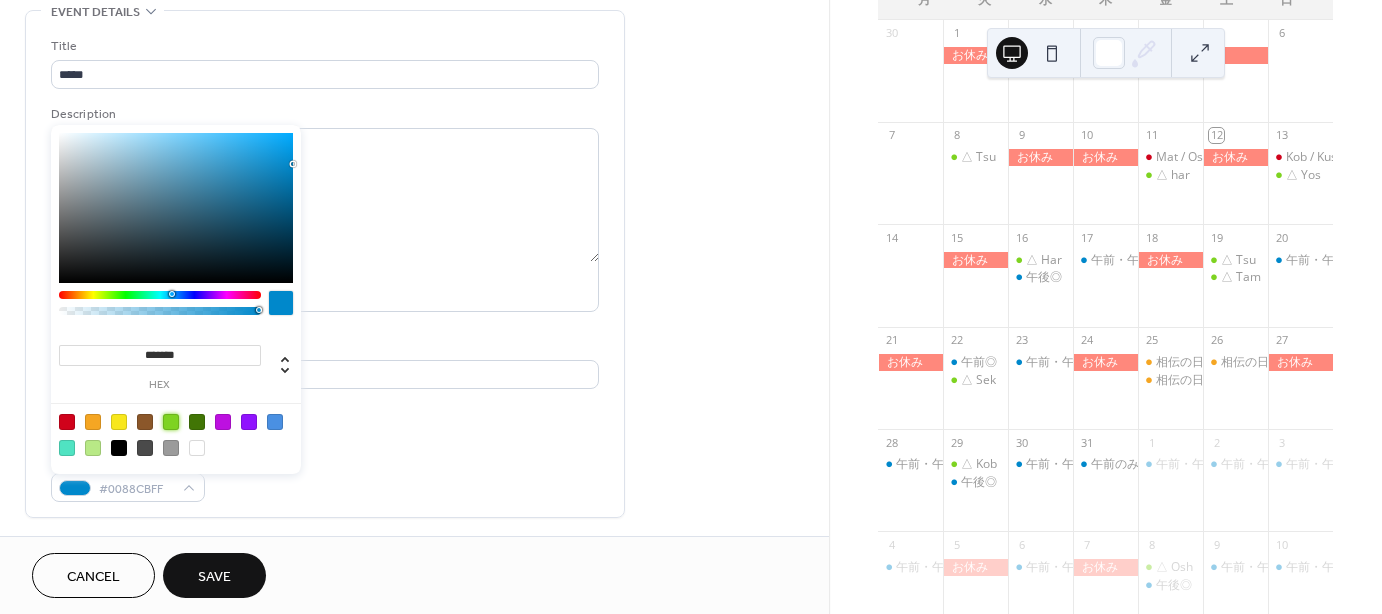 click at bounding box center [171, 422] 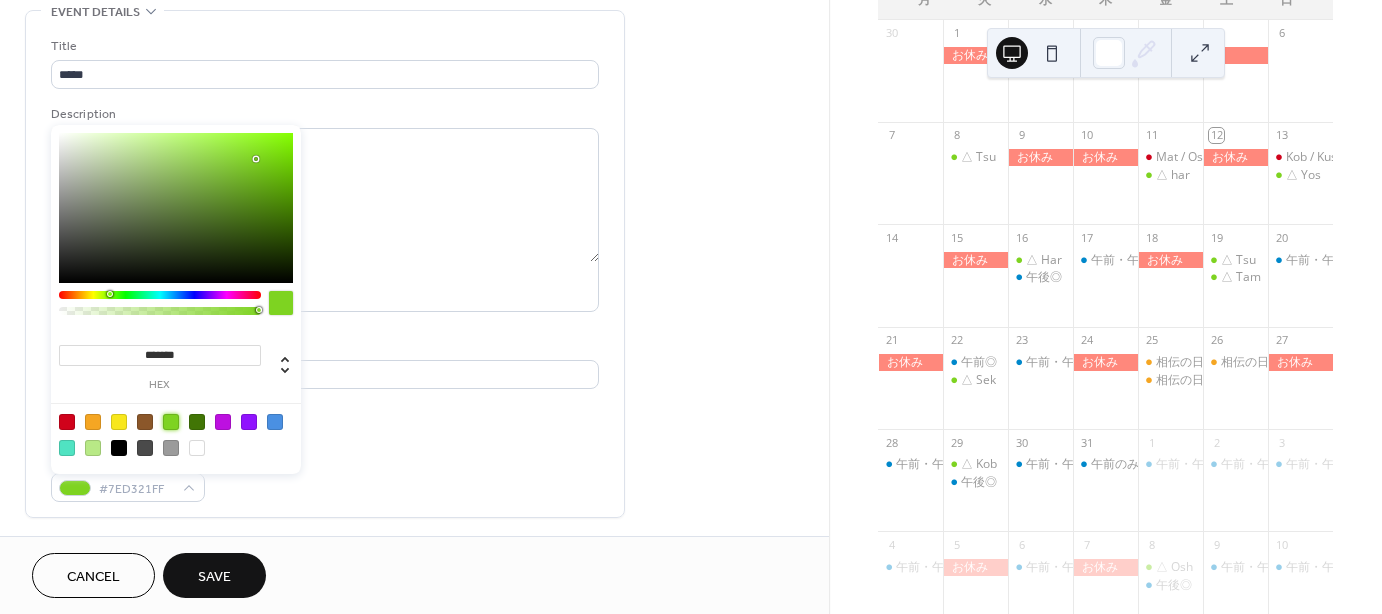 click on "Title ***** Description AI assistant Location Link to Google Maps Event Color #7ED321FF" at bounding box center (325, 269) 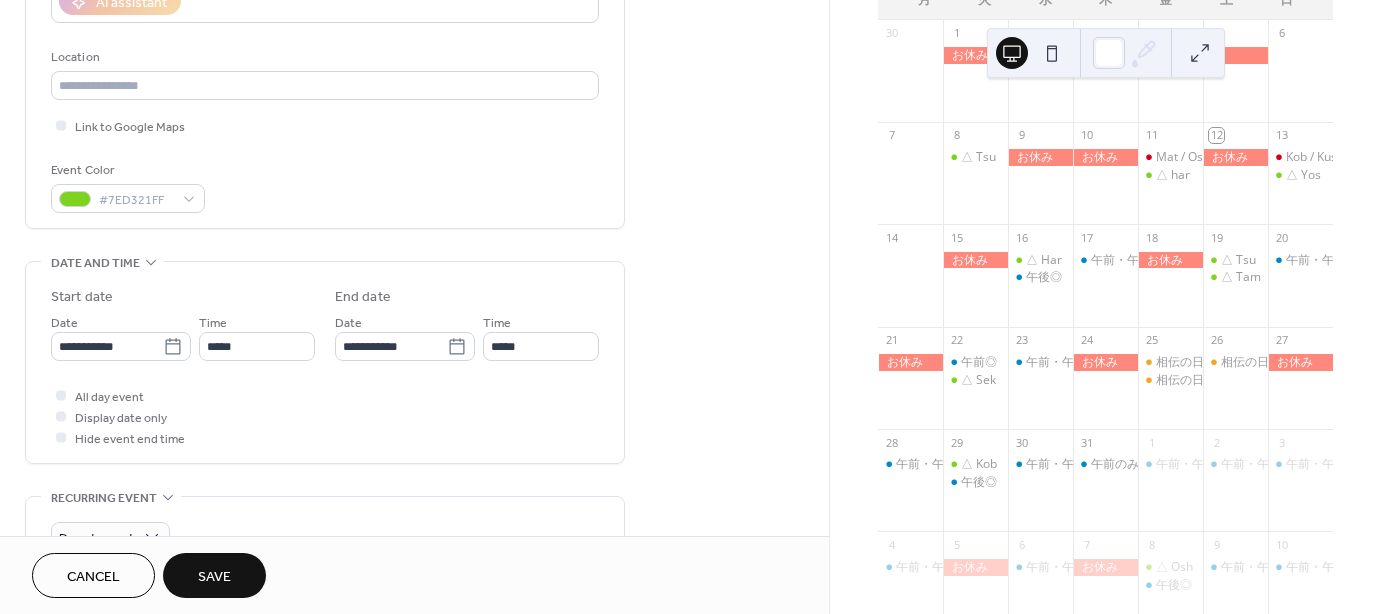 scroll, scrollTop: 400, scrollLeft: 0, axis: vertical 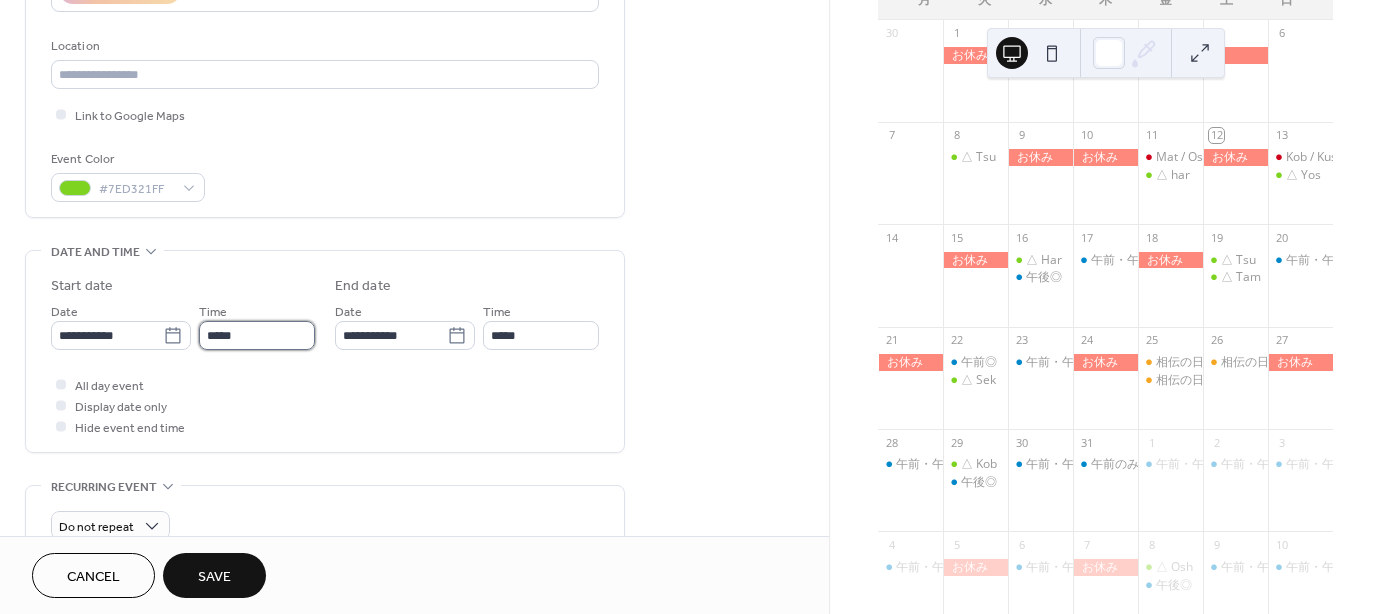 click on "*****" at bounding box center (257, 335) 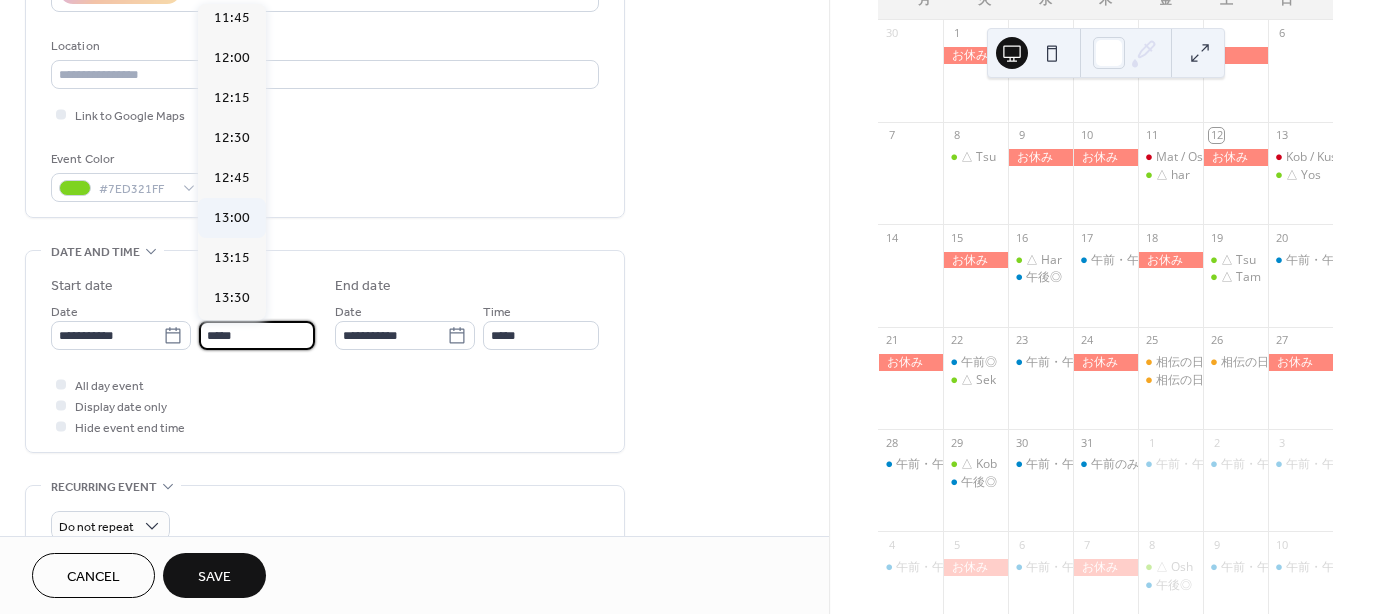 scroll, scrollTop: 1888, scrollLeft: 0, axis: vertical 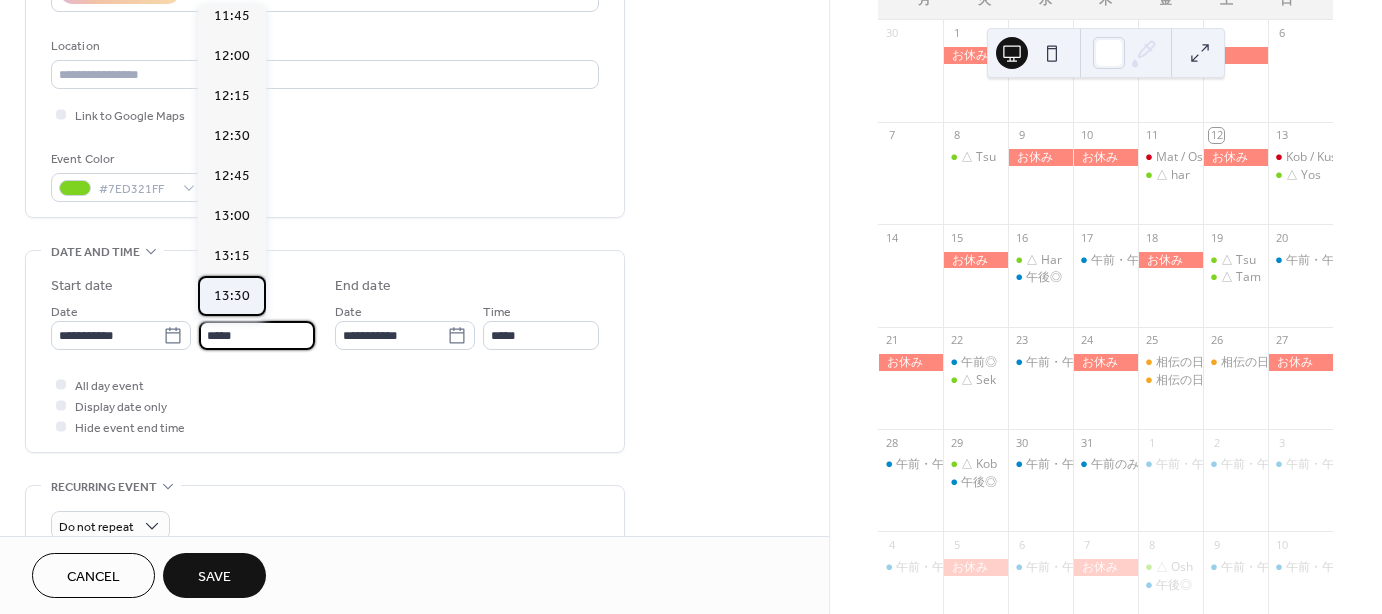 click on "13:30" at bounding box center (232, 296) 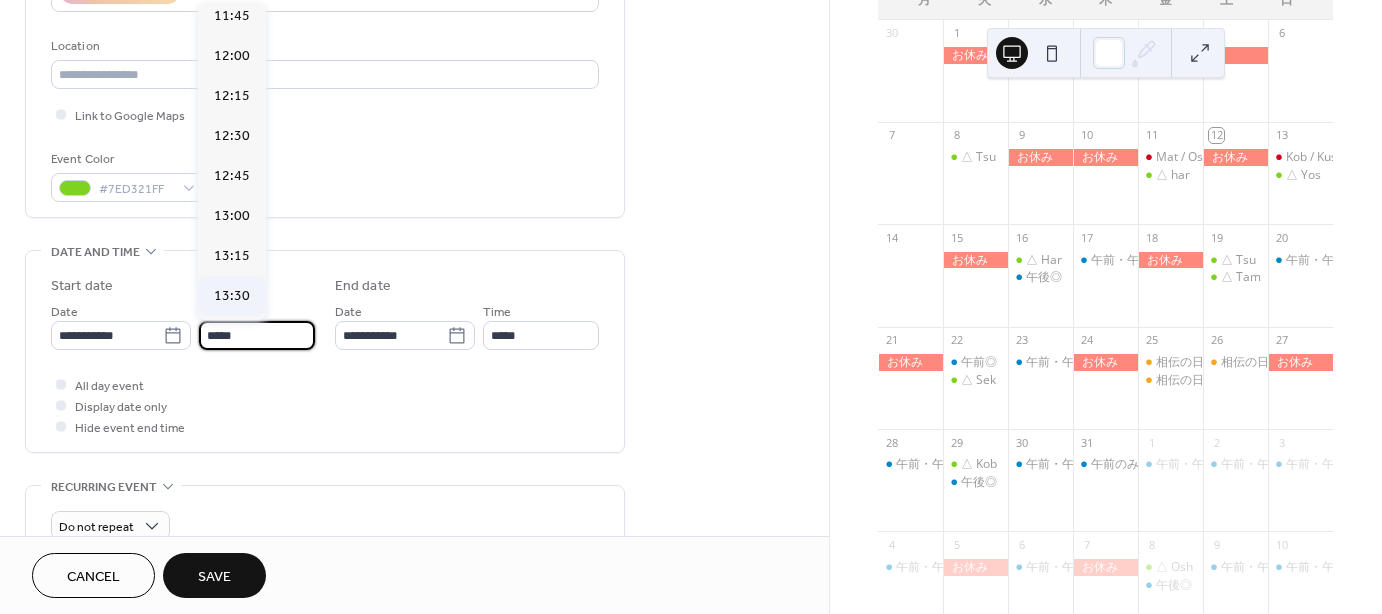 type on "*****" 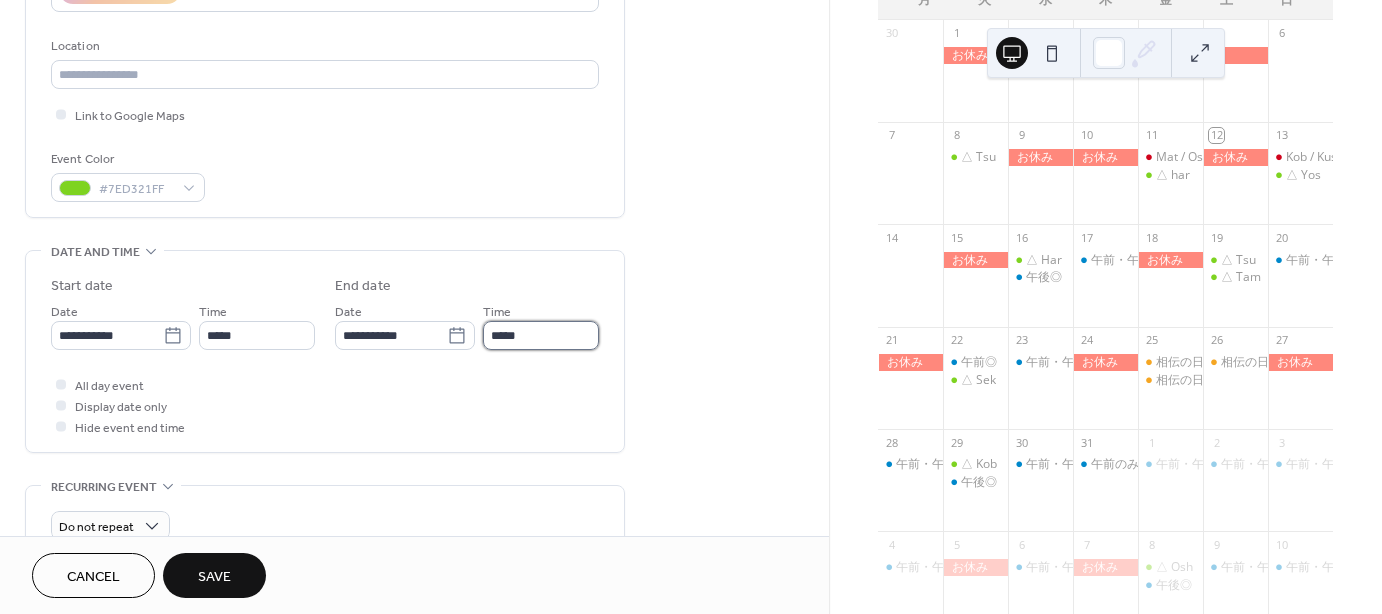 click on "*****" at bounding box center [541, 335] 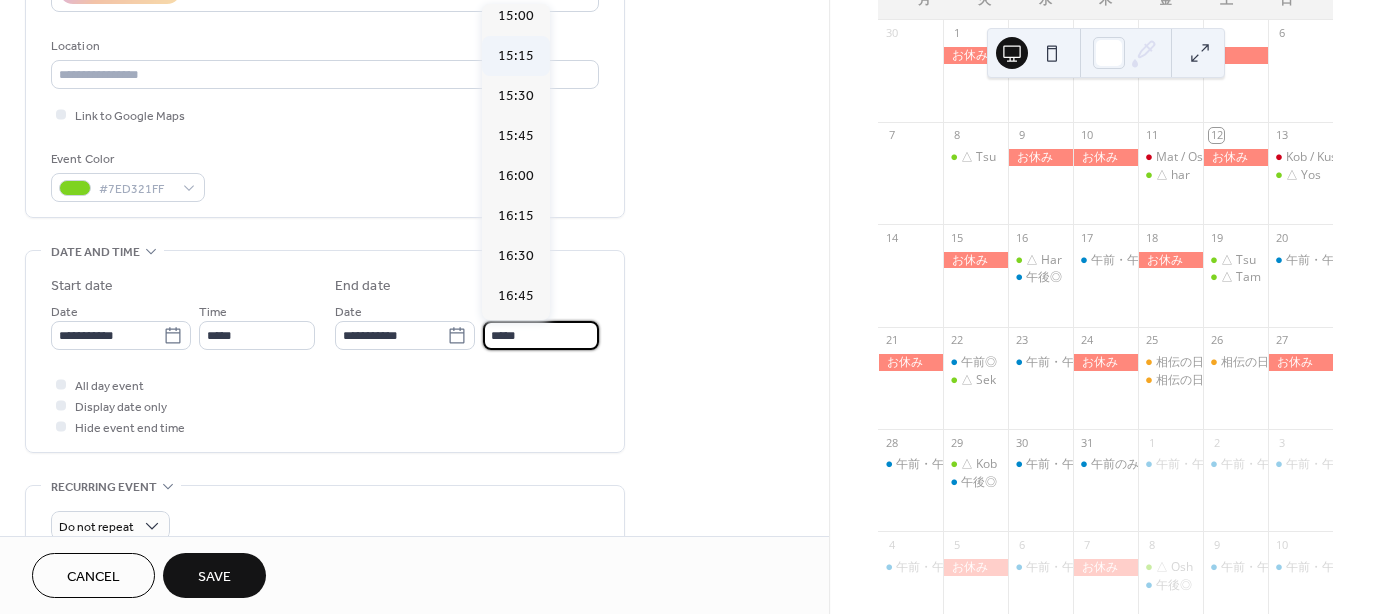 scroll, scrollTop: 204, scrollLeft: 0, axis: vertical 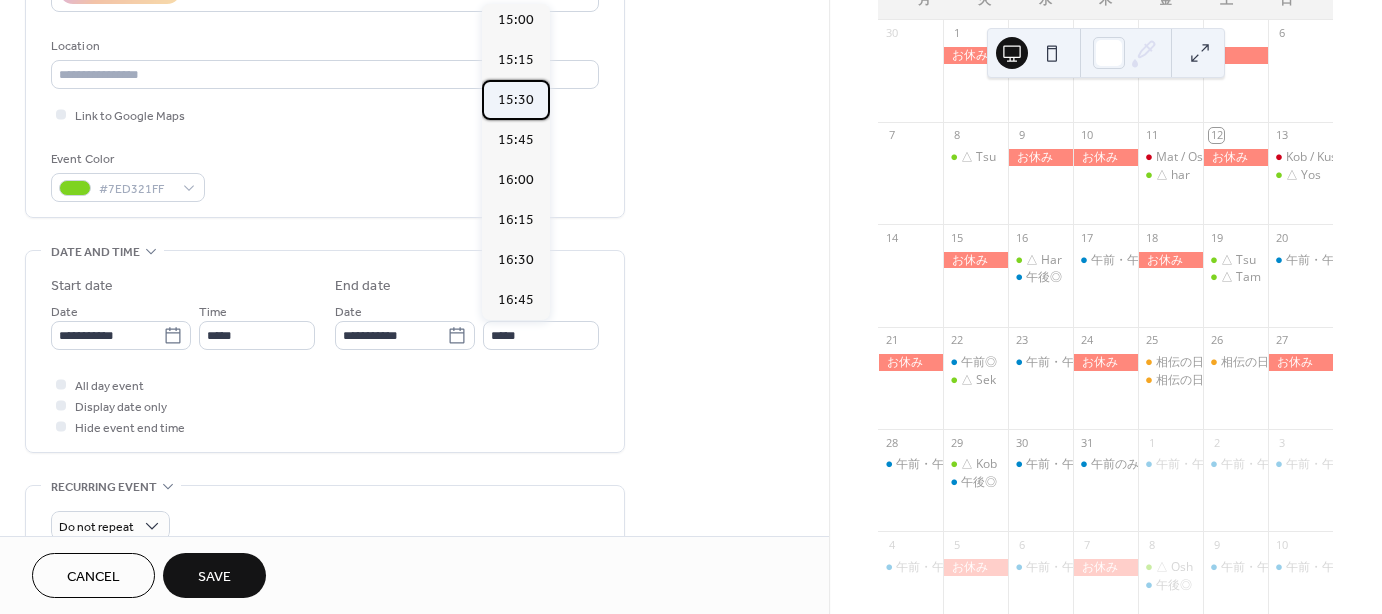 click on "15:30" at bounding box center (516, 100) 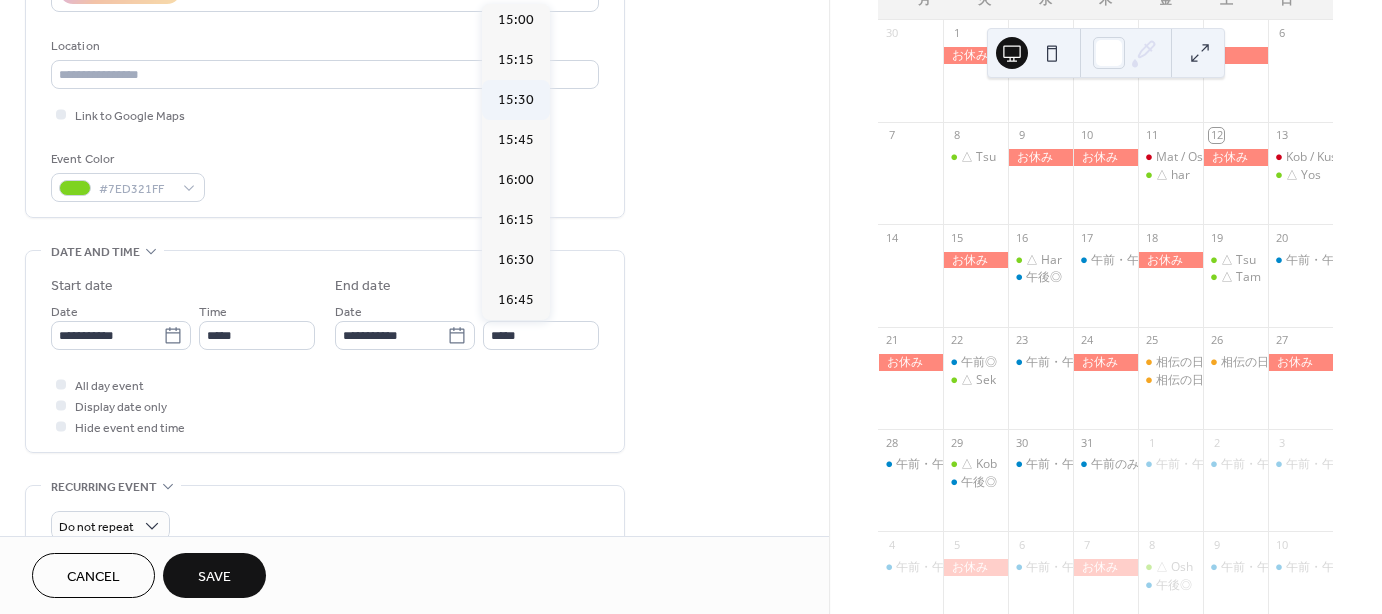type on "*****" 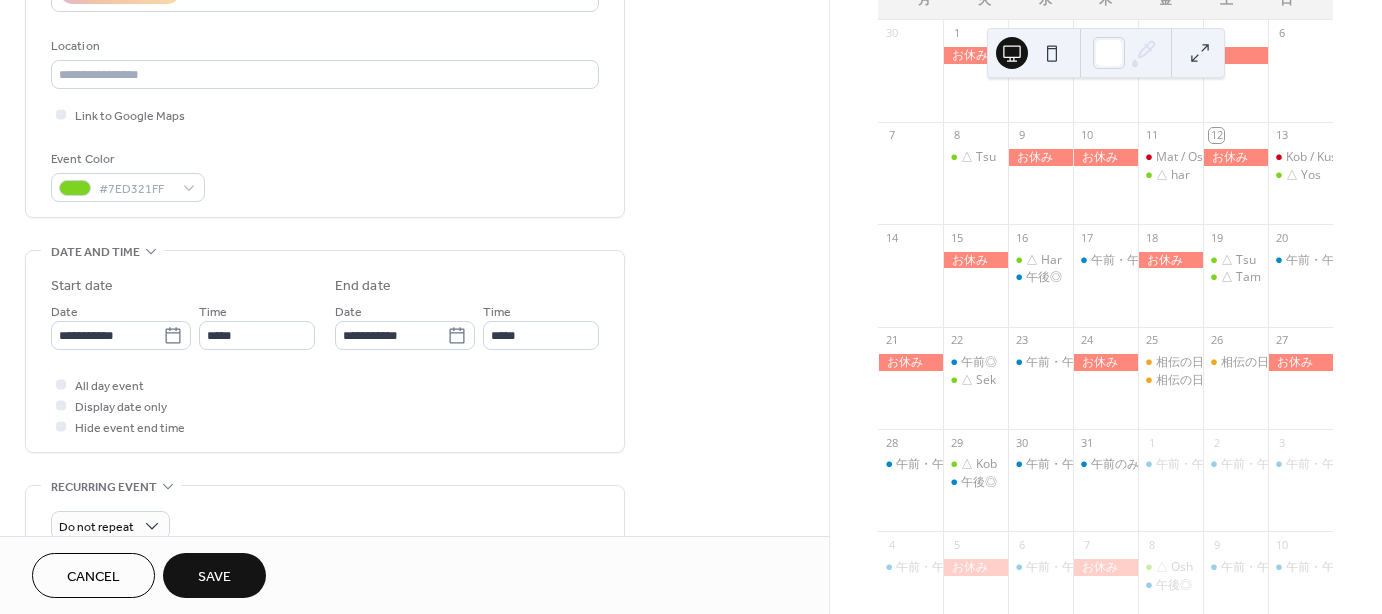 click on "Save" at bounding box center [214, 577] 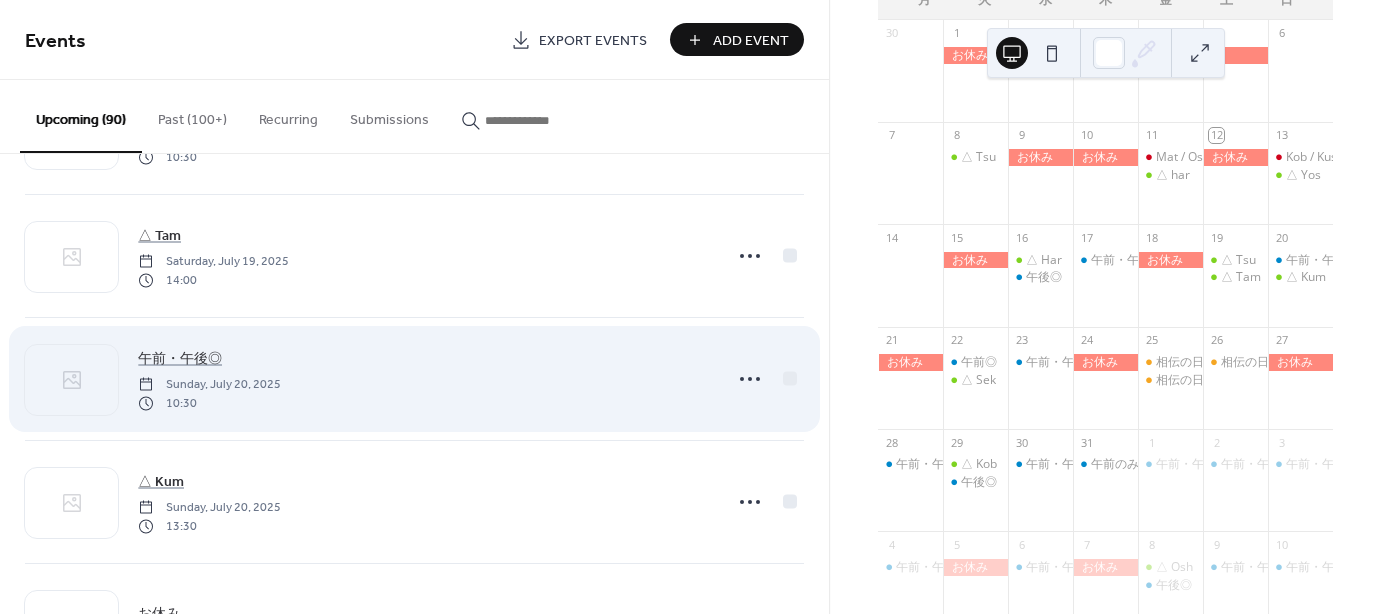 scroll, scrollTop: 1100, scrollLeft: 0, axis: vertical 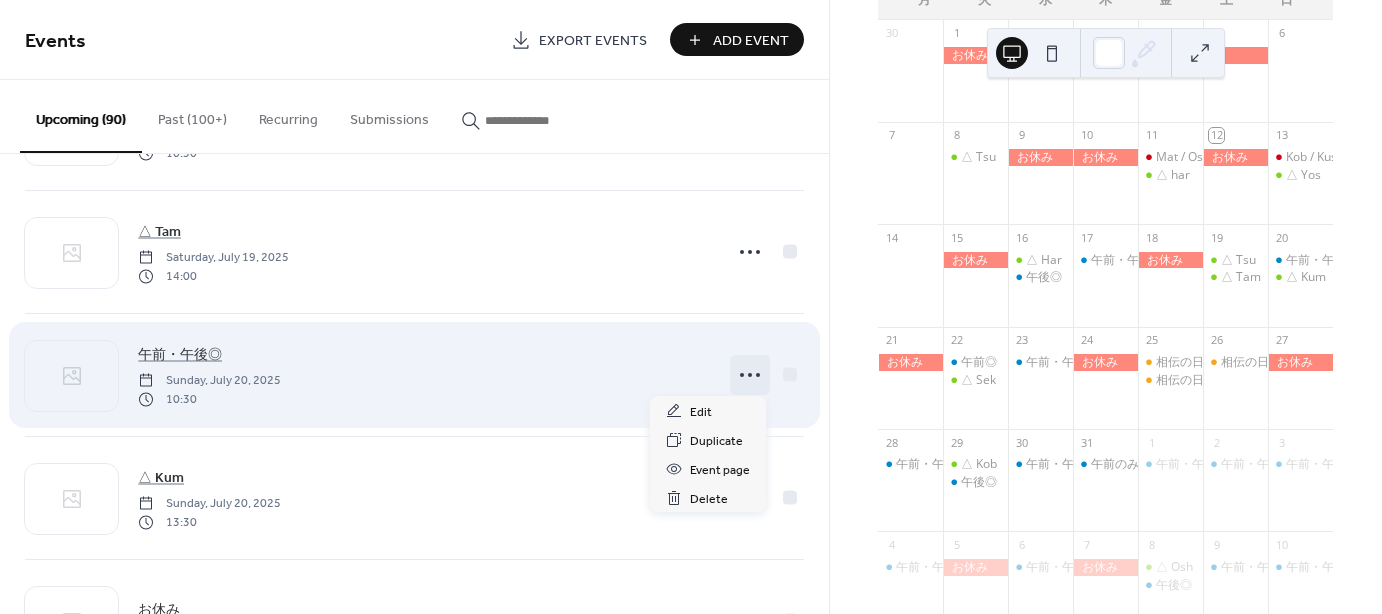 click 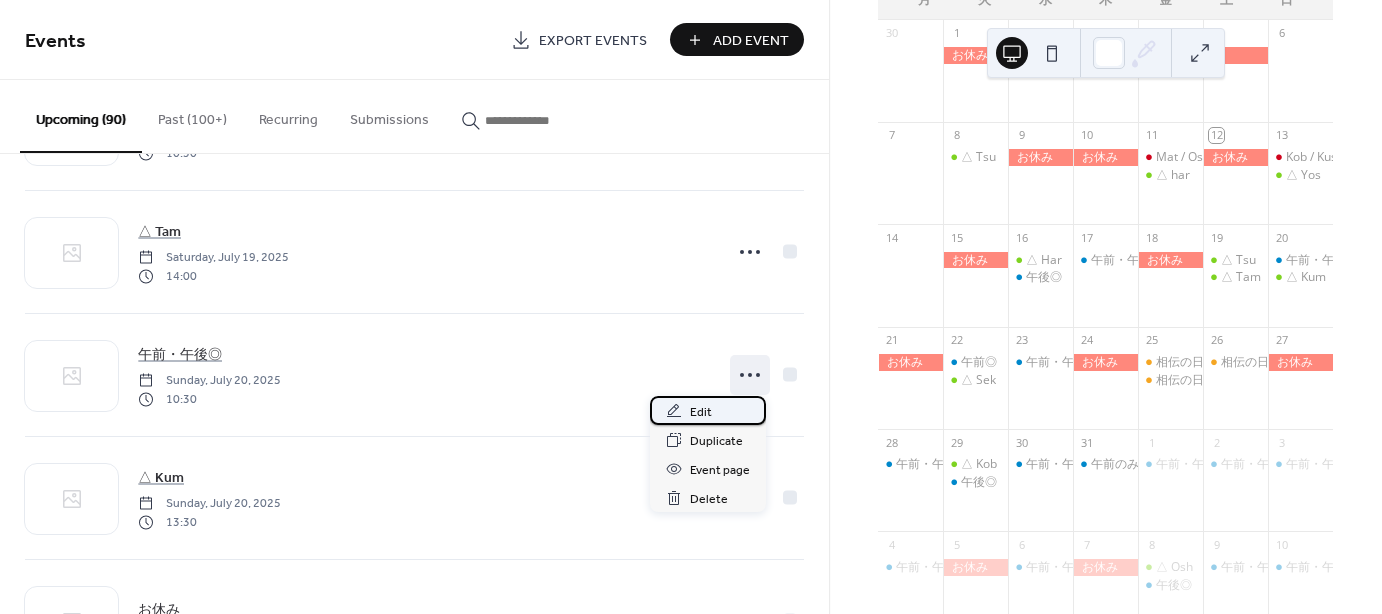 click on "Edit" at bounding box center [701, 412] 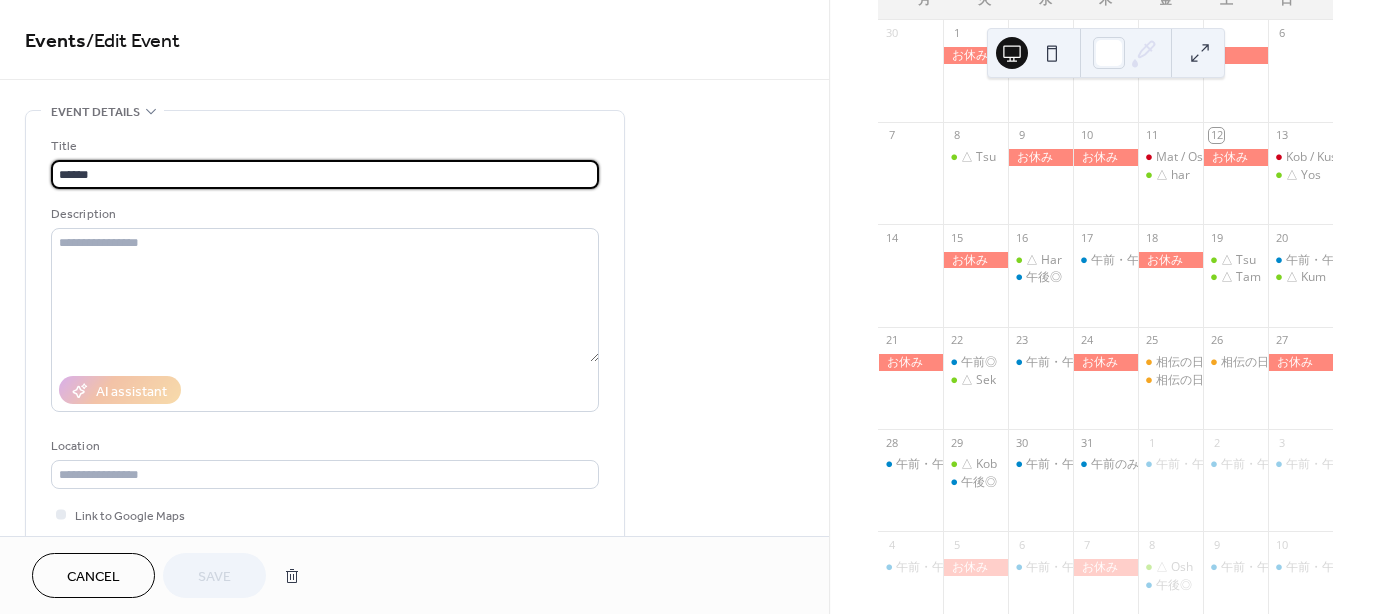 click on "******" at bounding box center (325, 174) 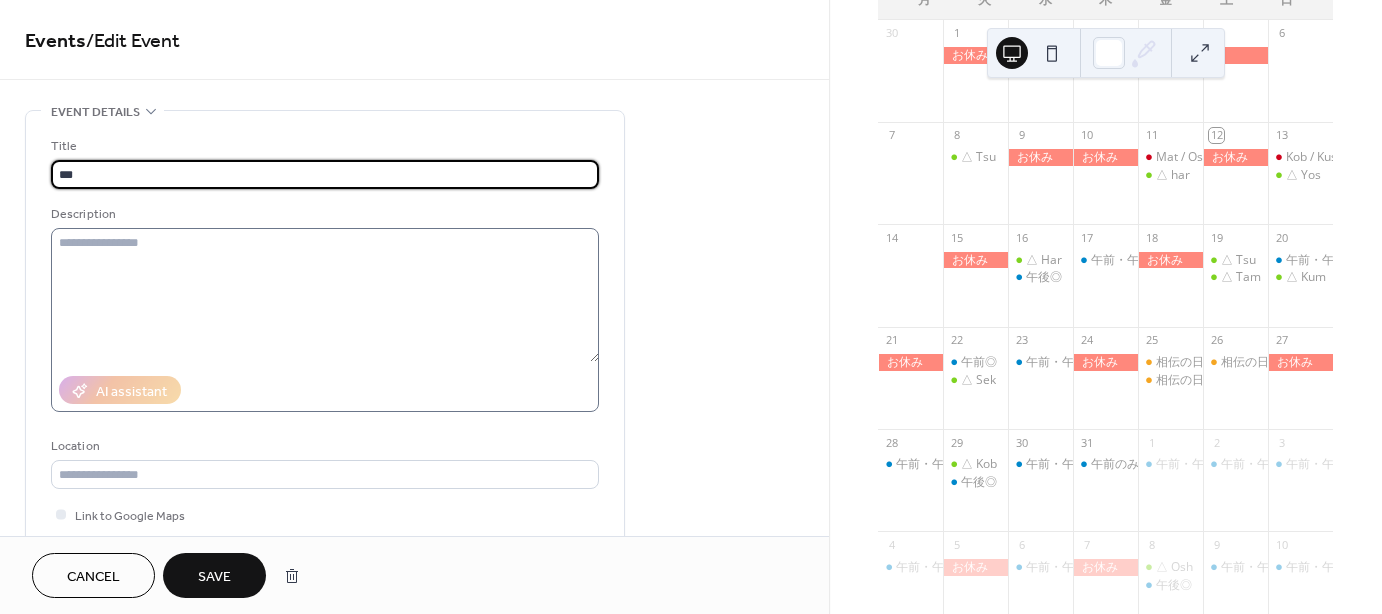 type on "***" 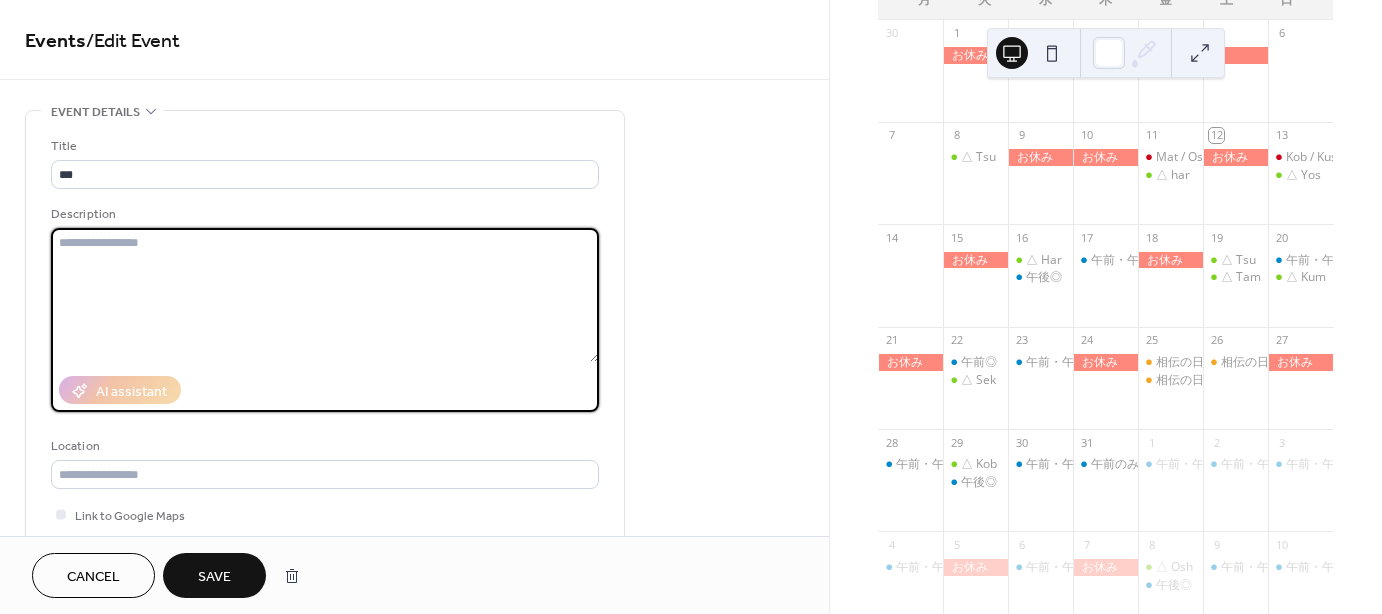 click at bounding box center (325, 295) 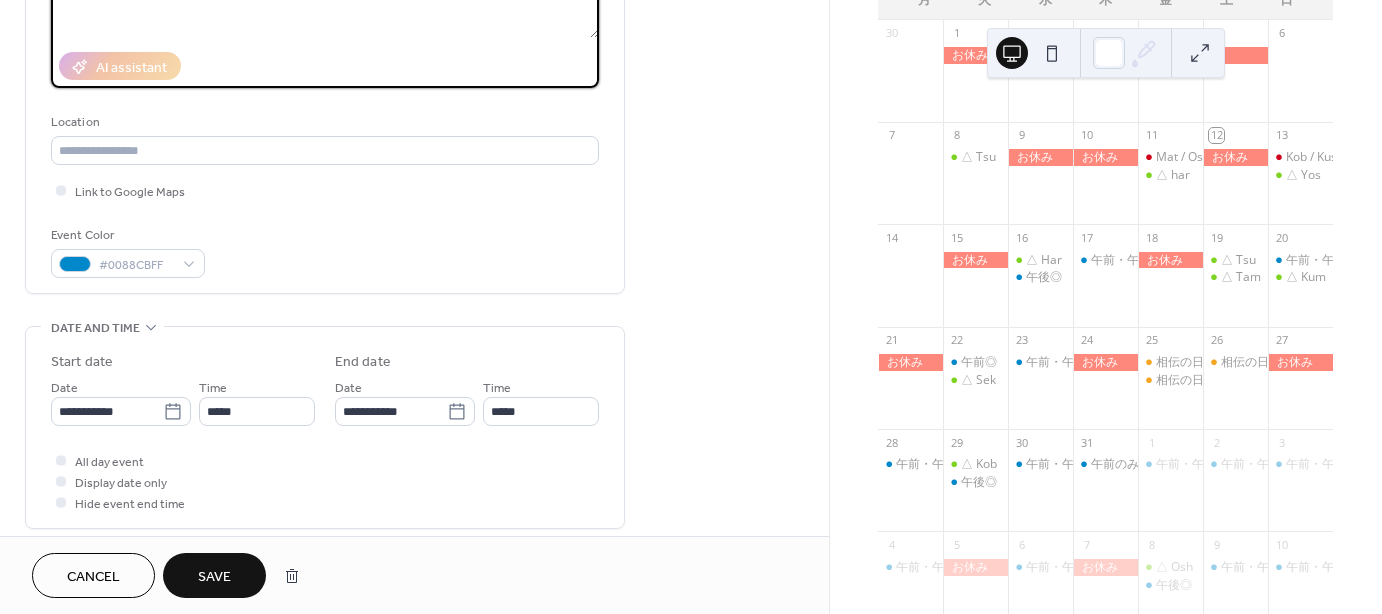 scroll, scrollTop: 400, scrollLeft: 0, axis: vertical 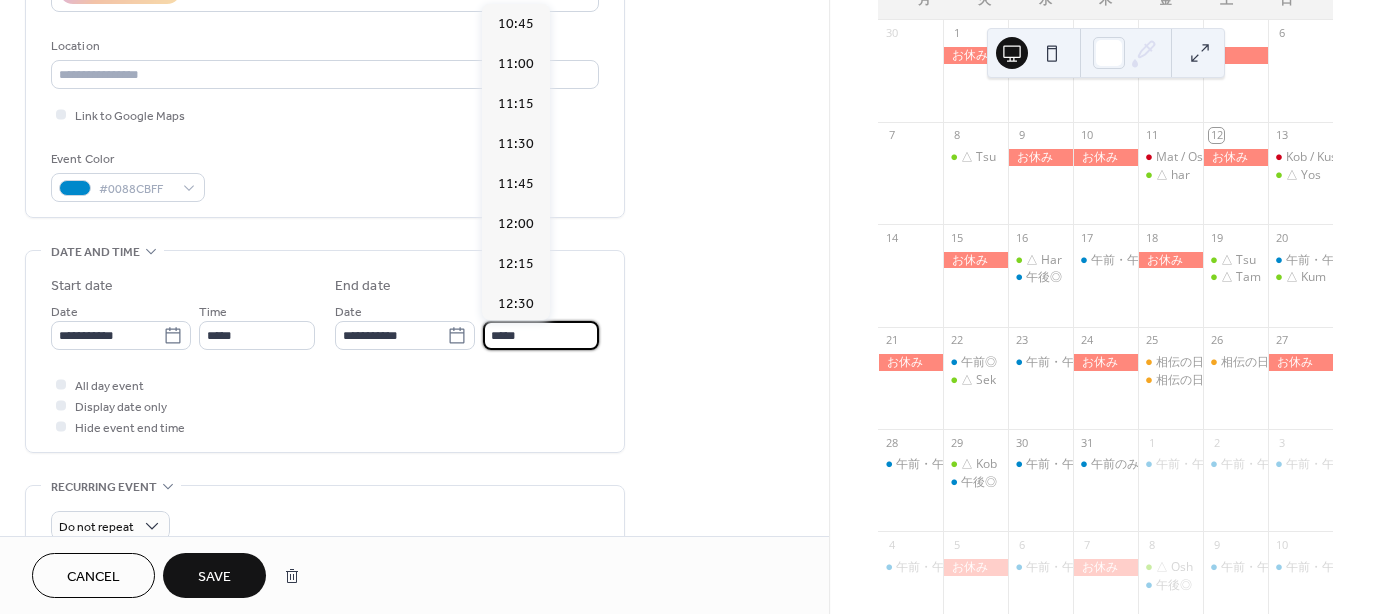 click on "*****" at bounding box center (541, 335) 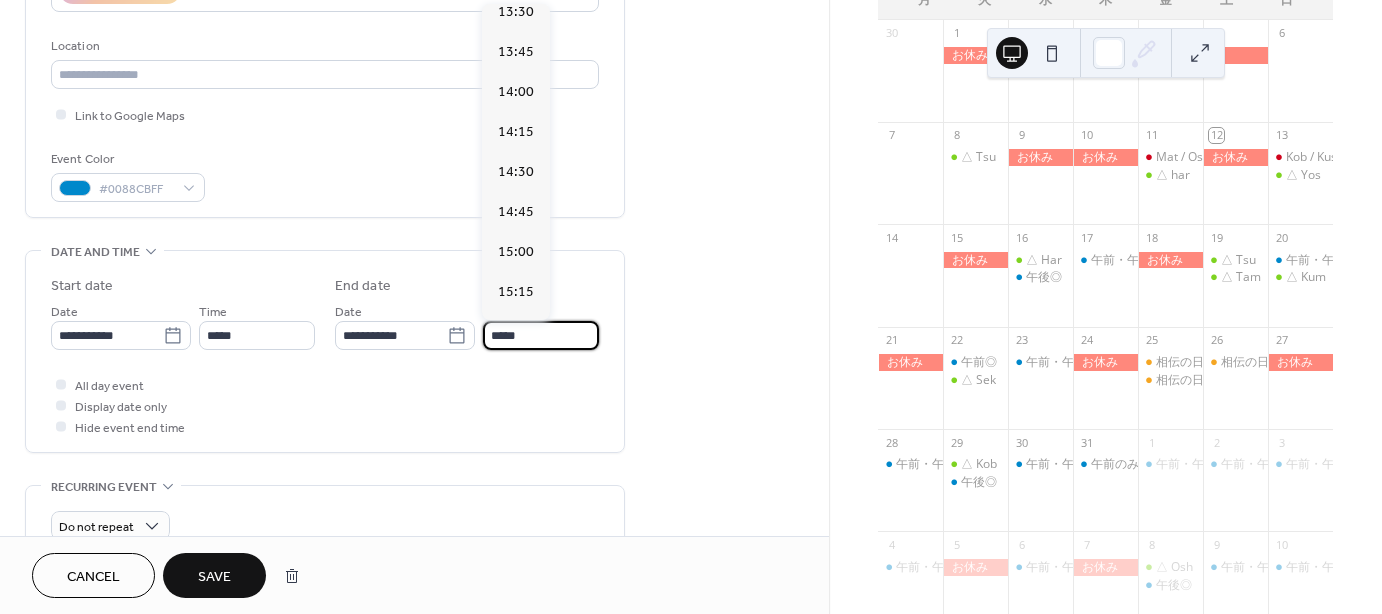 scroll, scrollTop: 404, scrollLeft: 0, axis: vertical 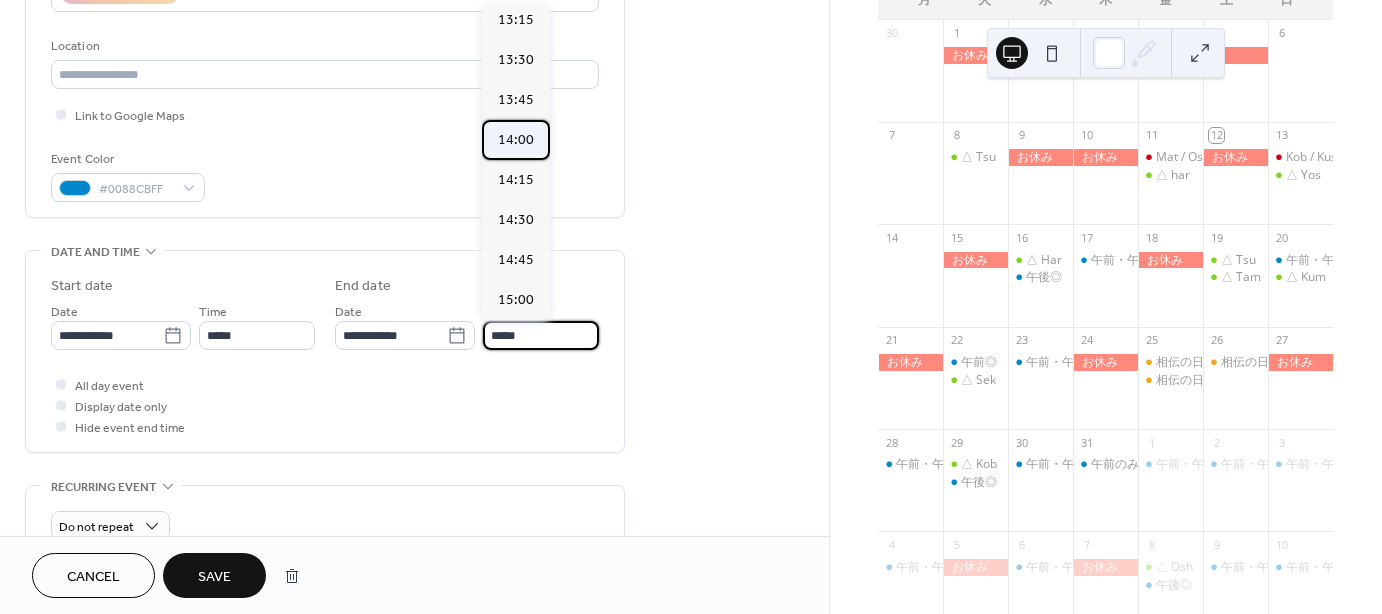 click on "14:00" at bounding box center [516, 140] 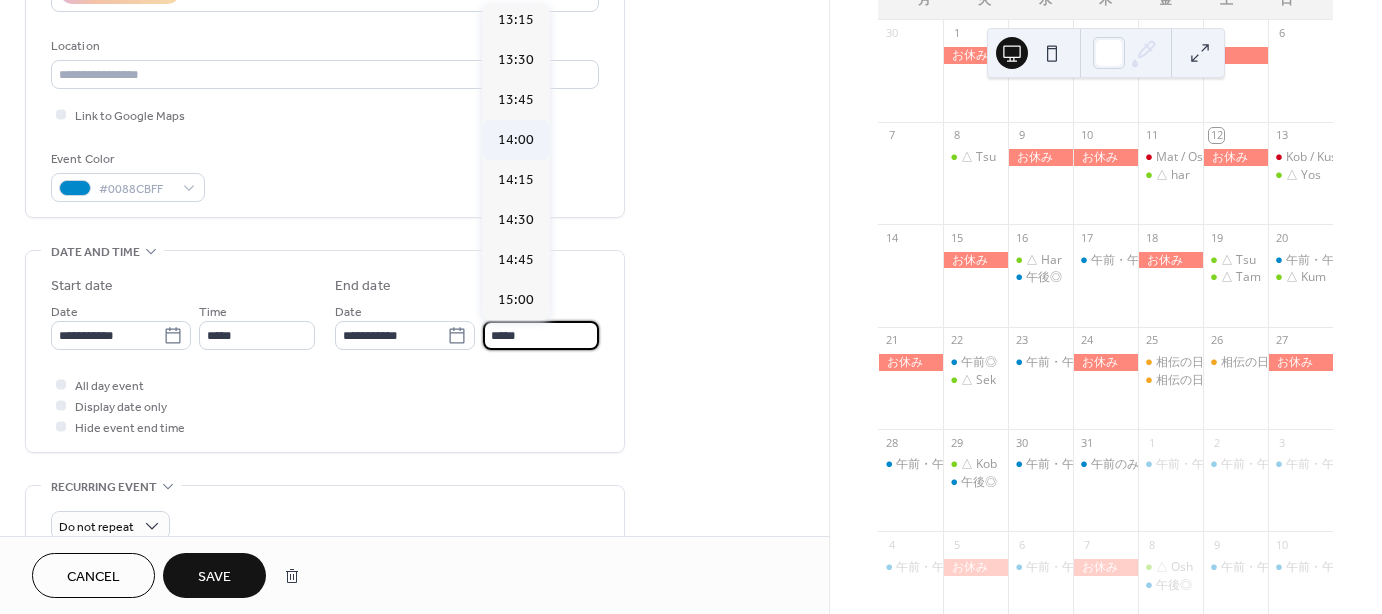 type on "*****" 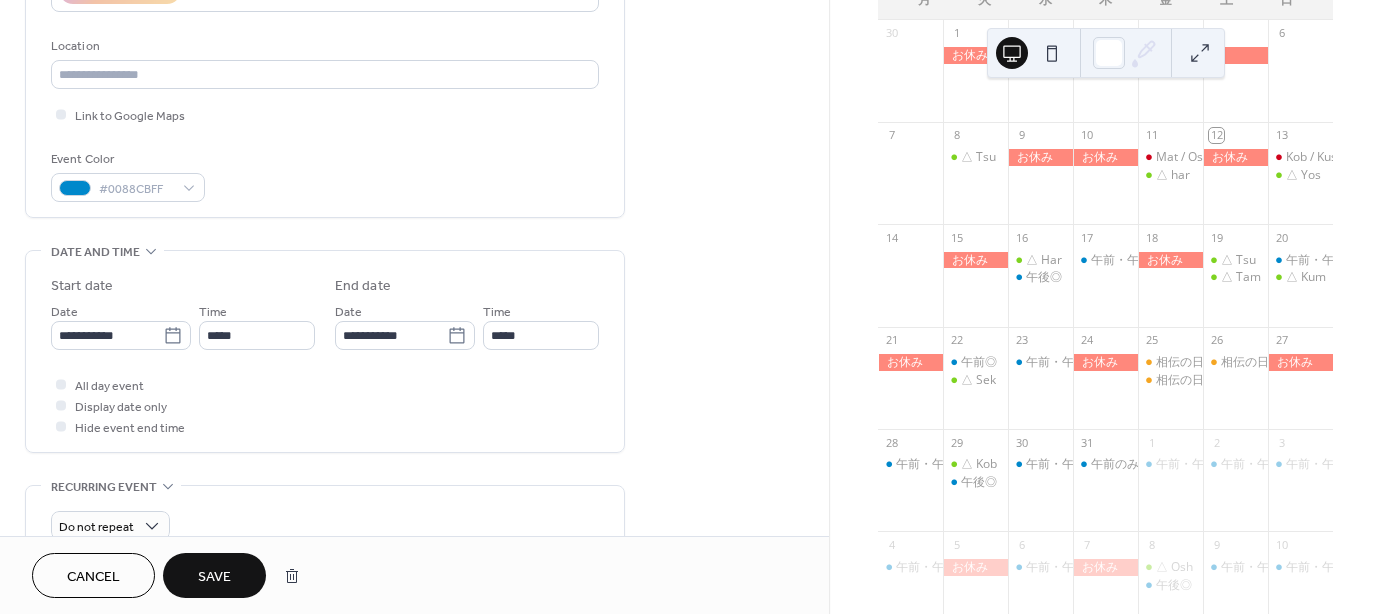 click on "Save" at bounding box center [214, 577] 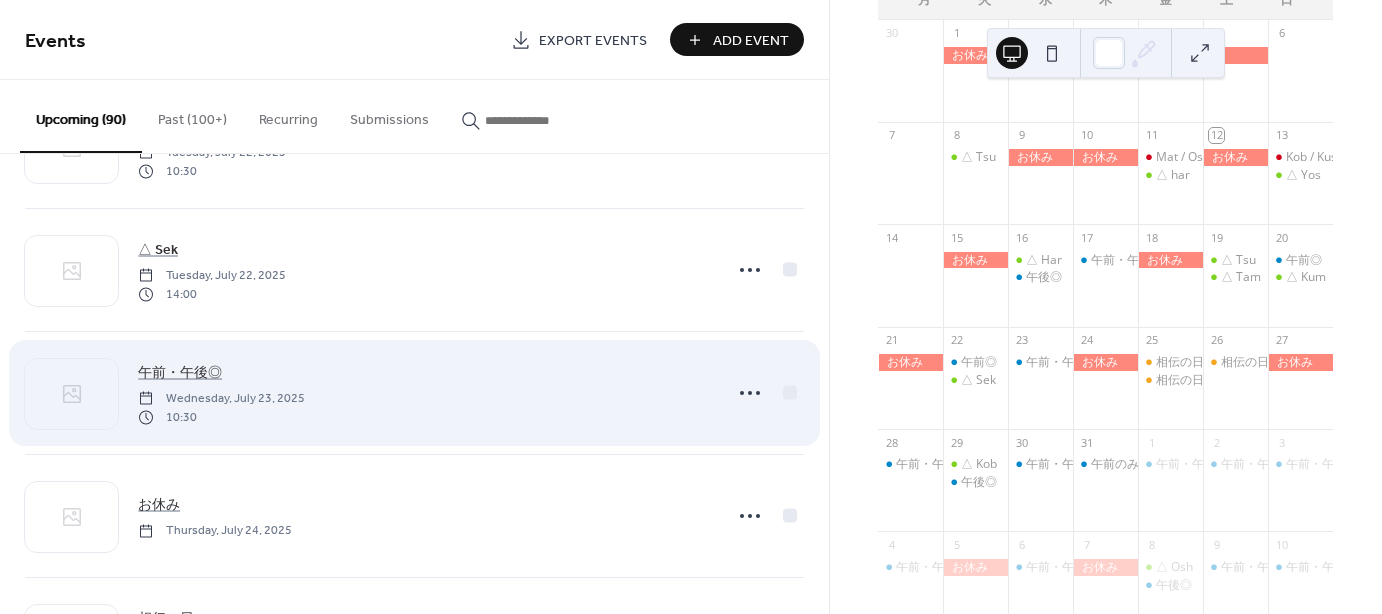 scroll, scrollTop: 1700, scrollLeft: 0, axis: vertical 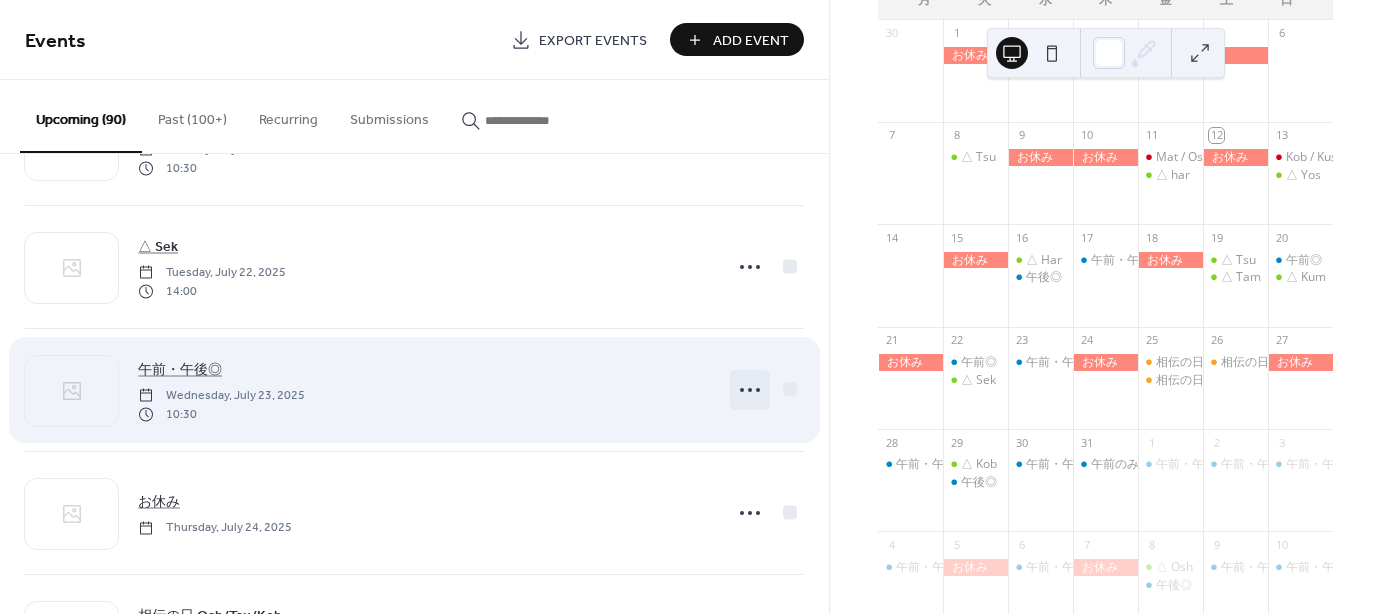 click 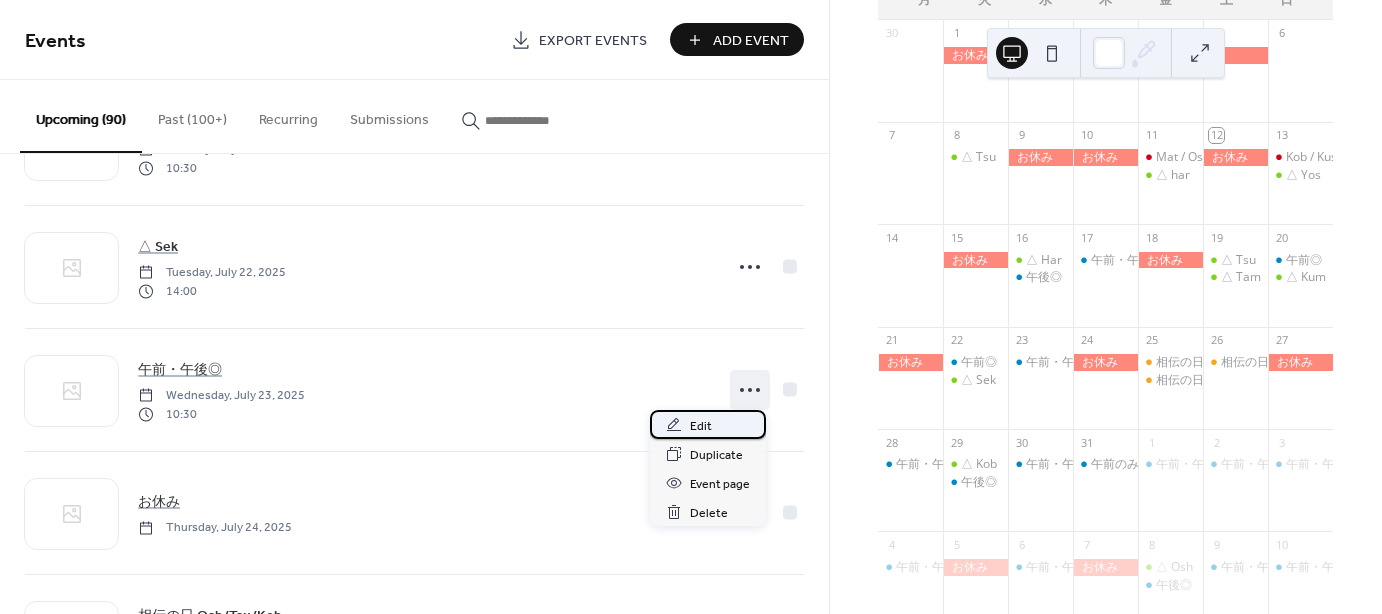 click on "Edit" at bounding box center [701, 426] 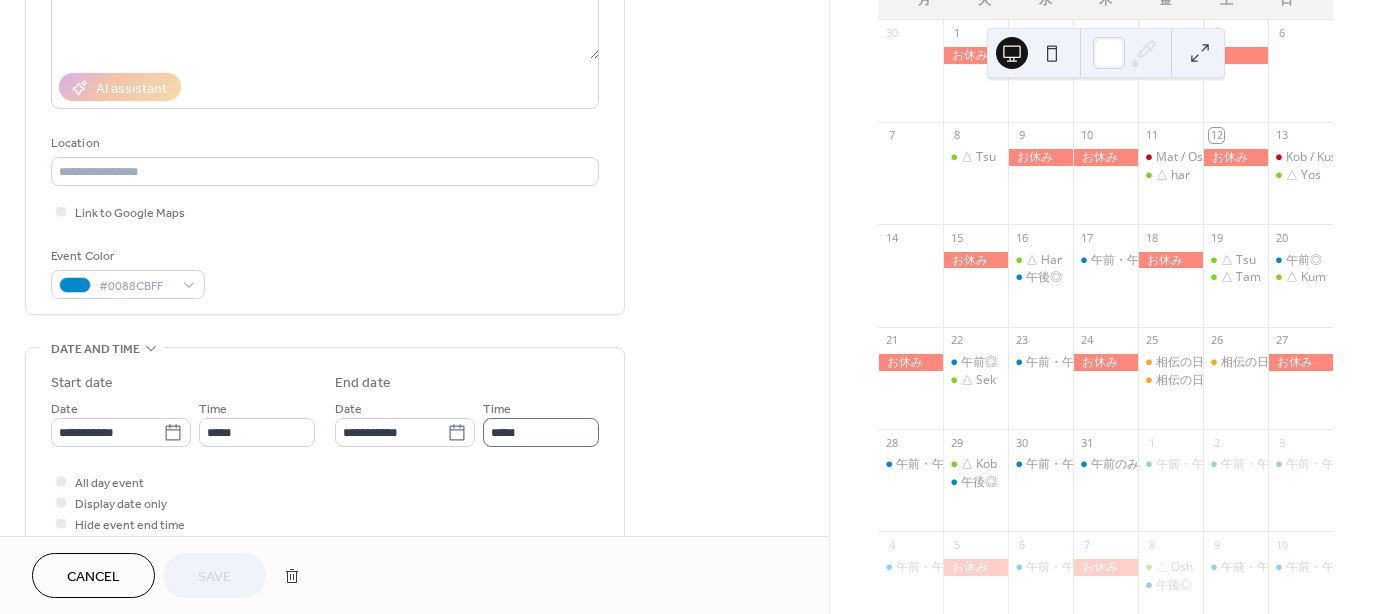 scroll, scrollTop: 300, scrollLeft: 0, axis: vertical 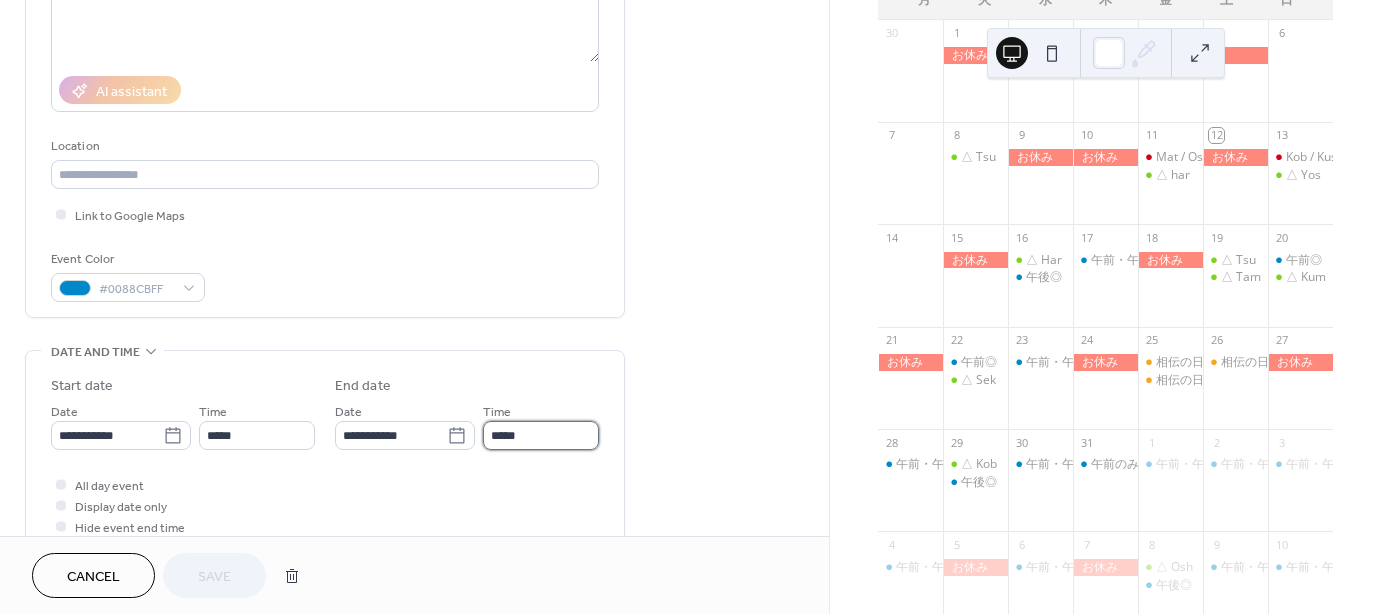 click on "*****" at bounding box center [541, 435] 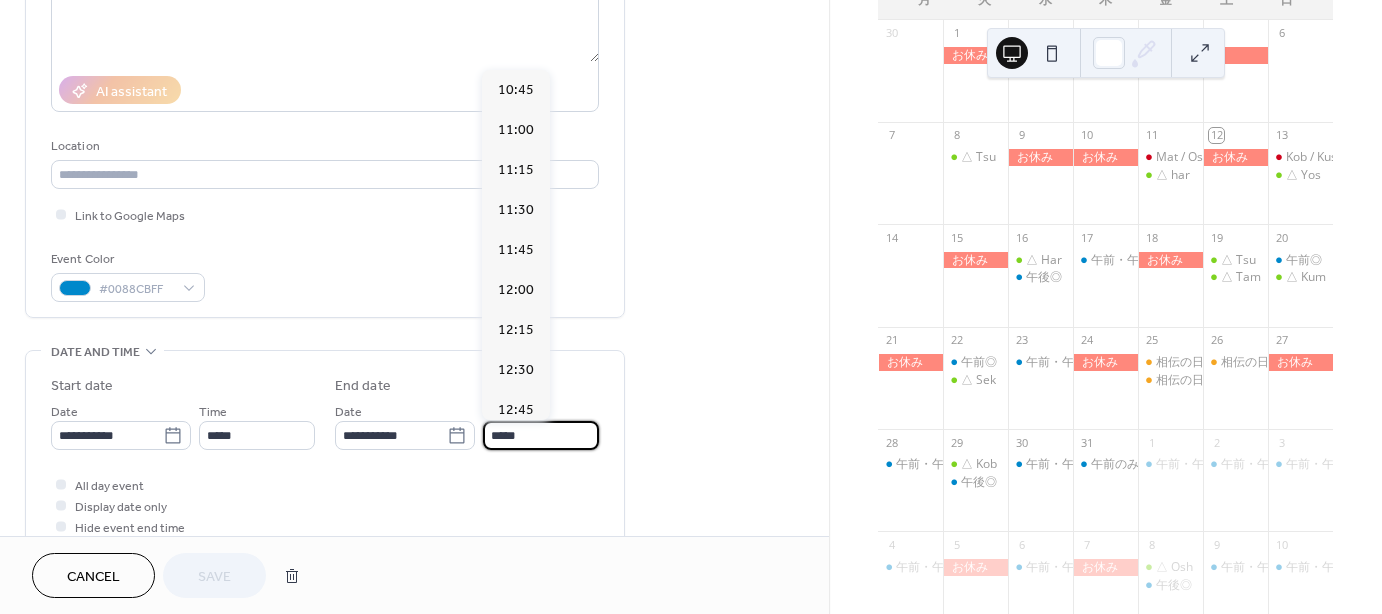 scroll, scrollTop: 764, scrollLeft: 0, axis: vertical 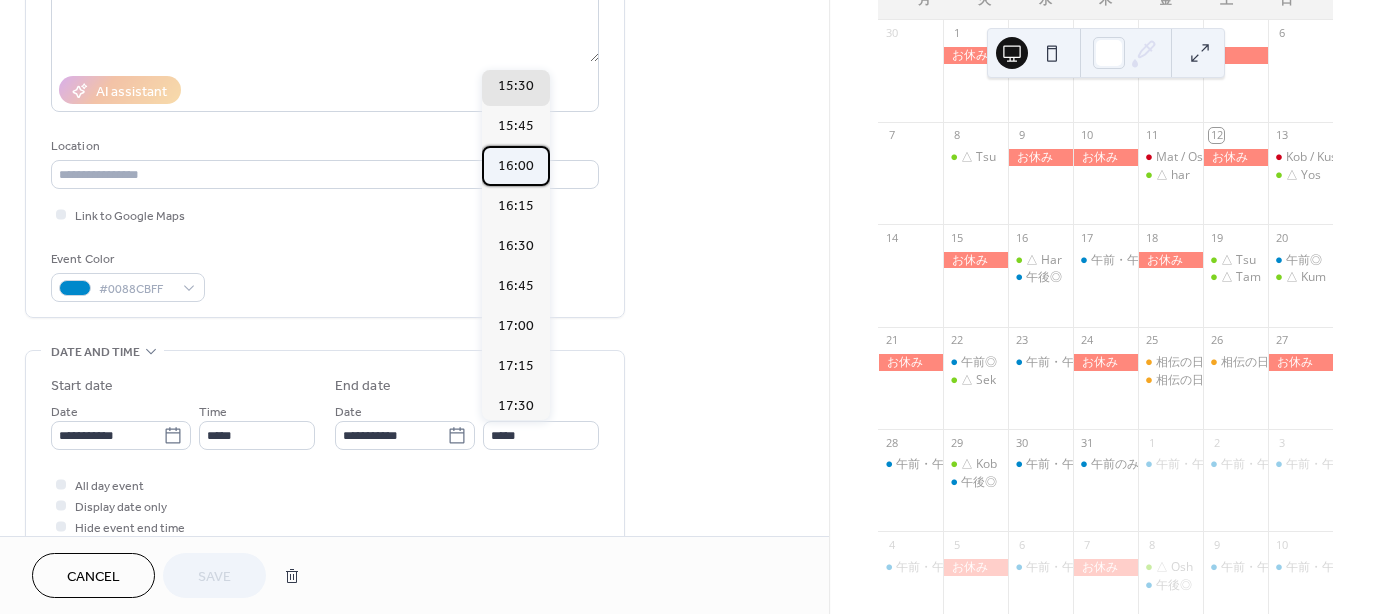 click on "16:00" at bounding box center (516, 166) 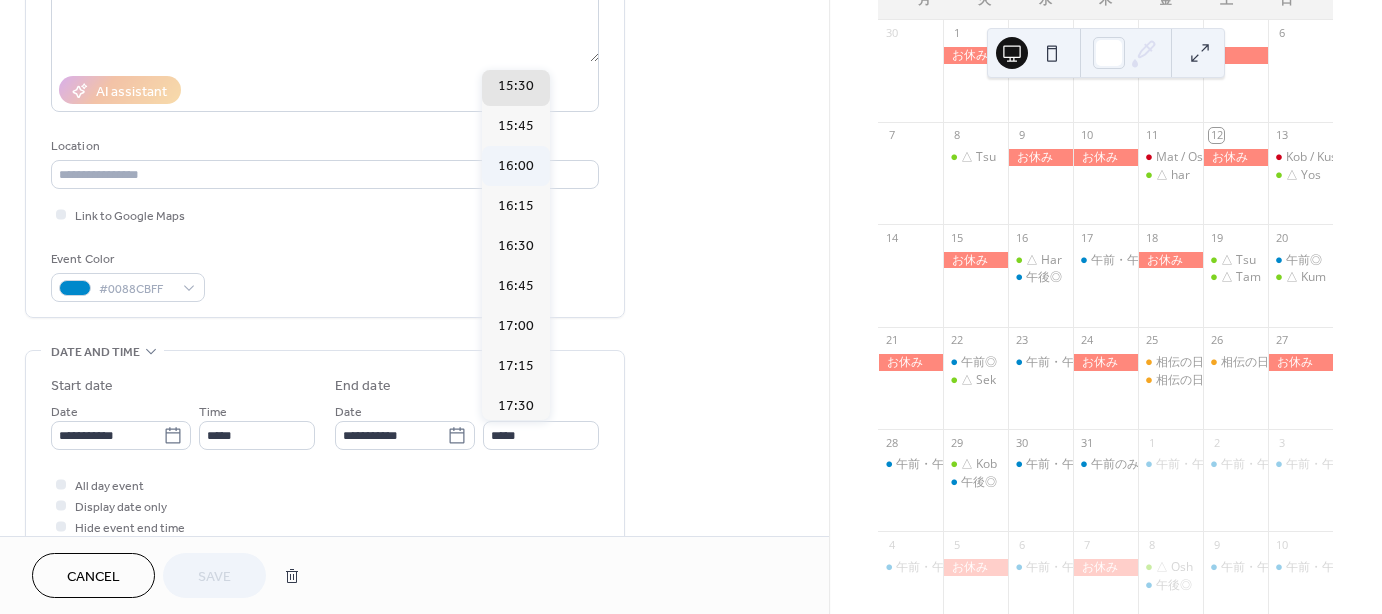 type on "*****" 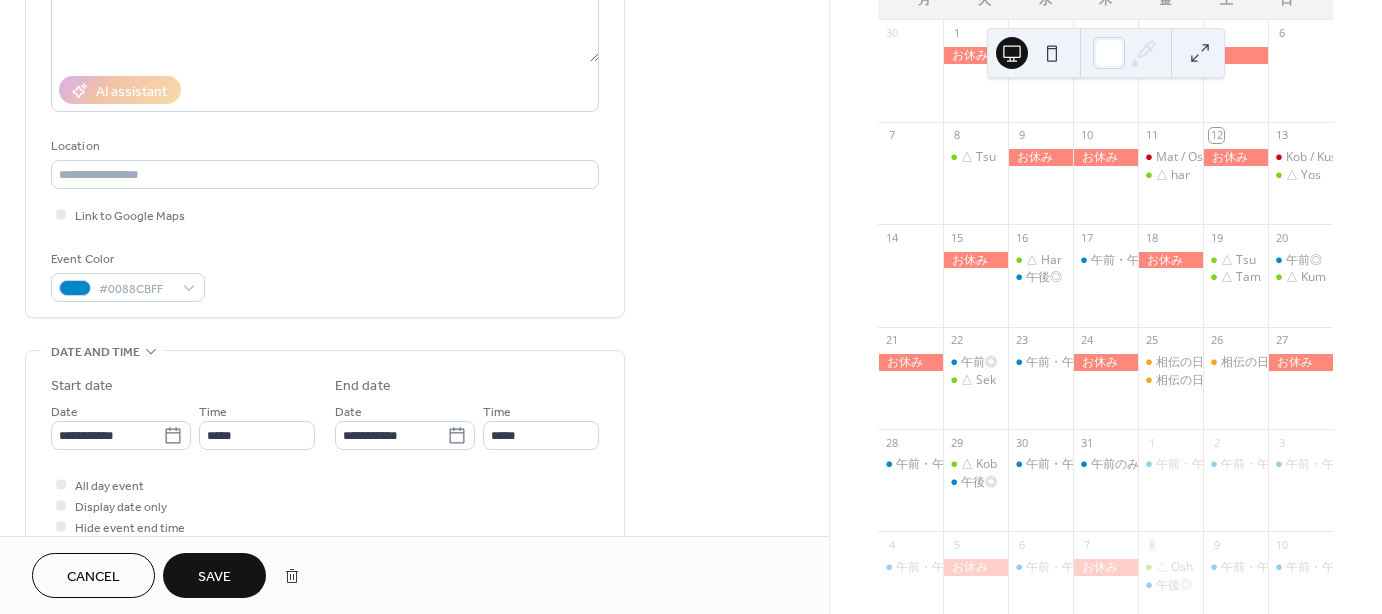 click on "Save" at bounding box center [214, 577] 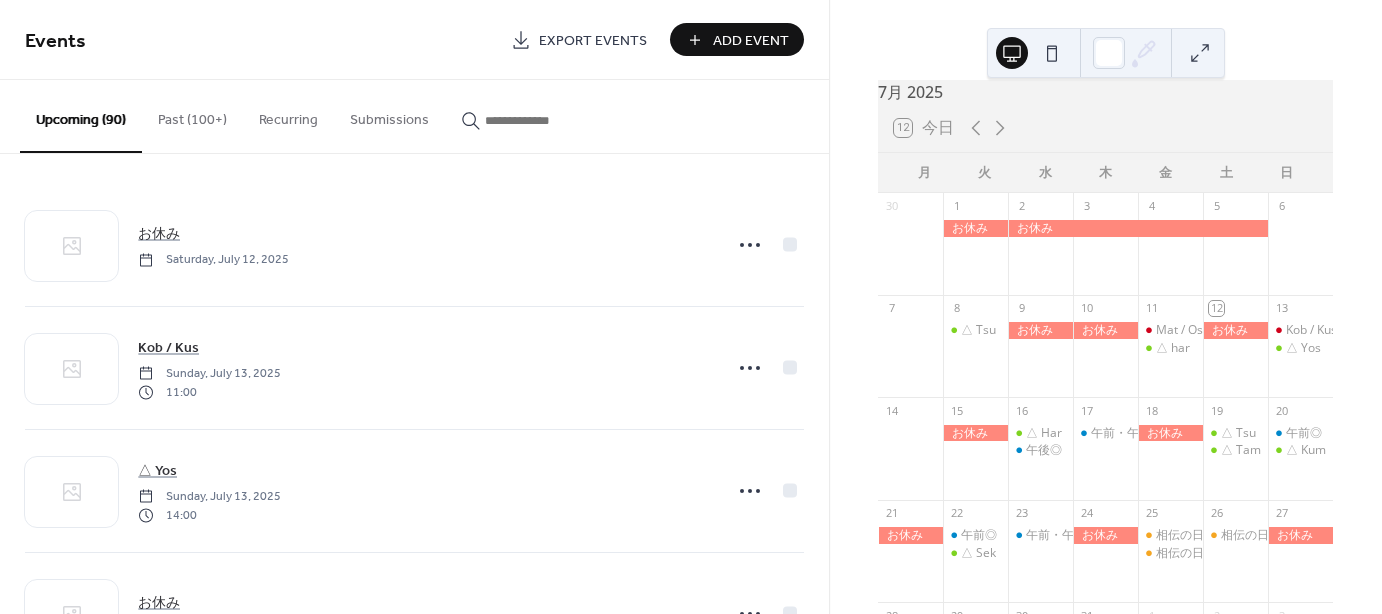 scroll, scrollTop: 0, scrollLeft: 0, axis: both 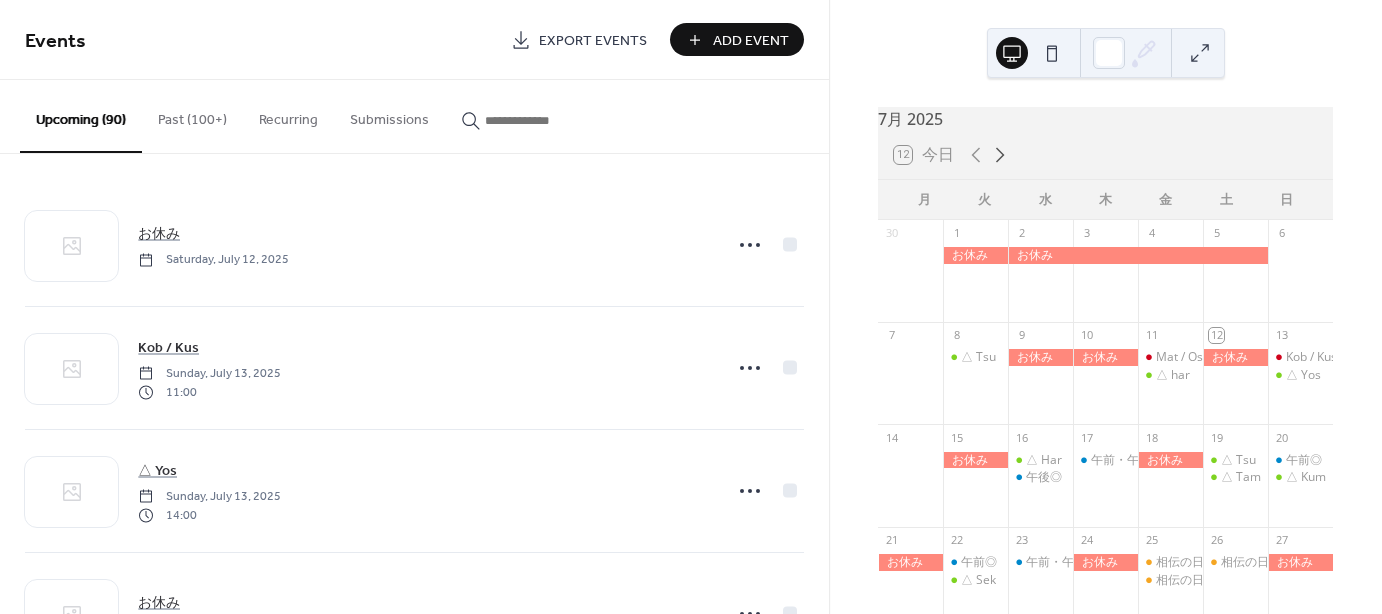 click 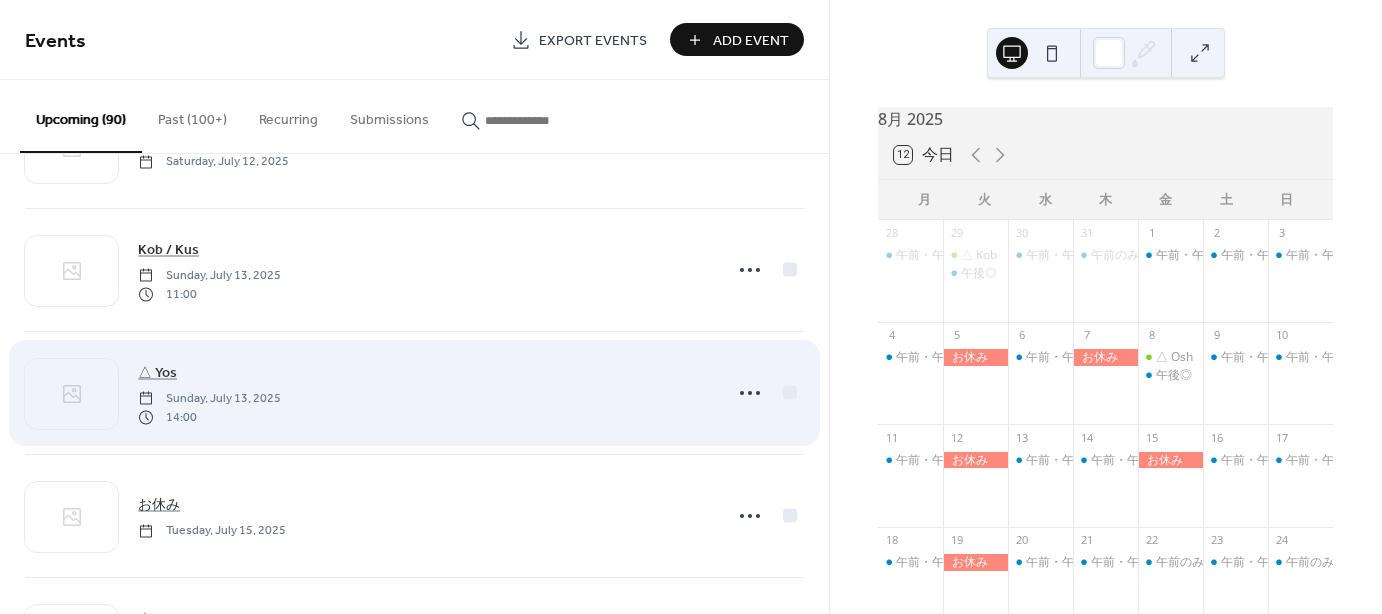 scroll, scrollTop: 100, scrollLeft: 0, axis: vertical 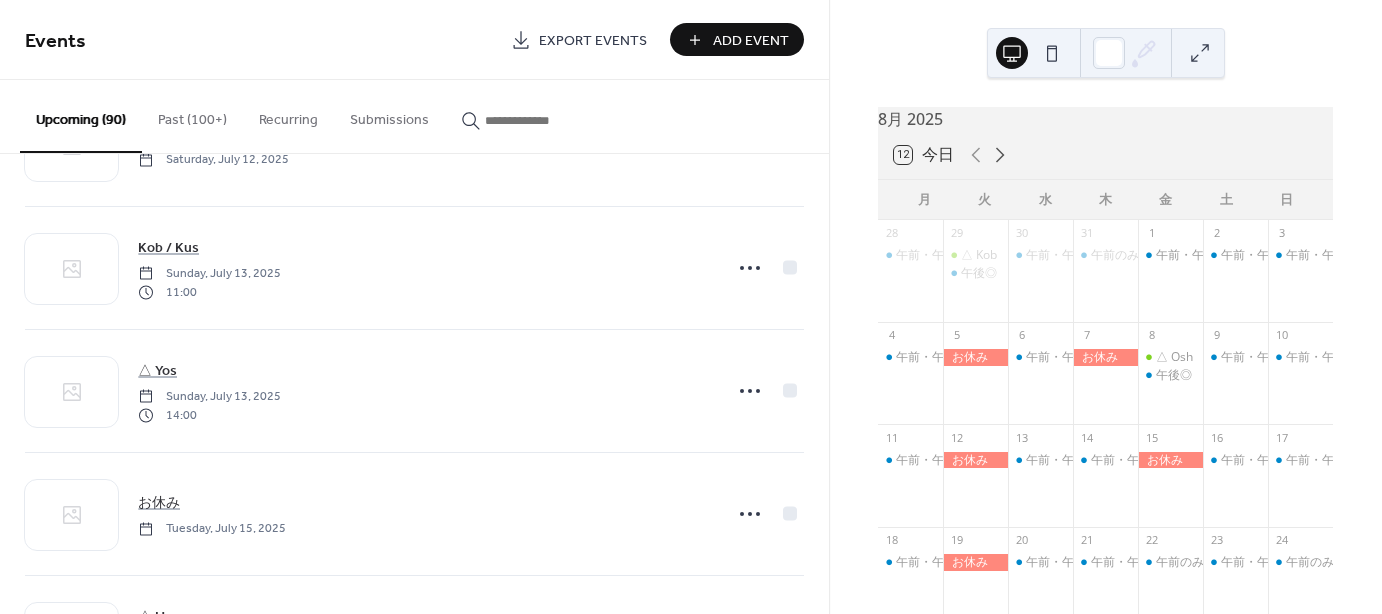click 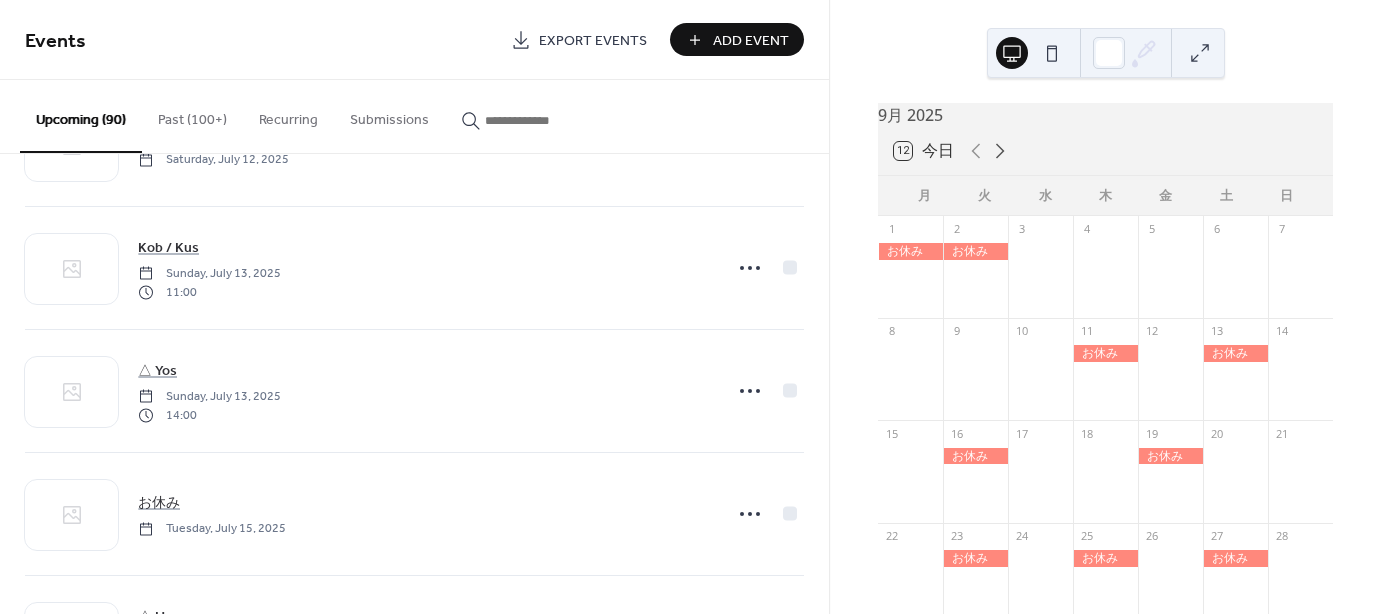 scroll, scrollTop: 0, scrollLeft: 0, axis: both 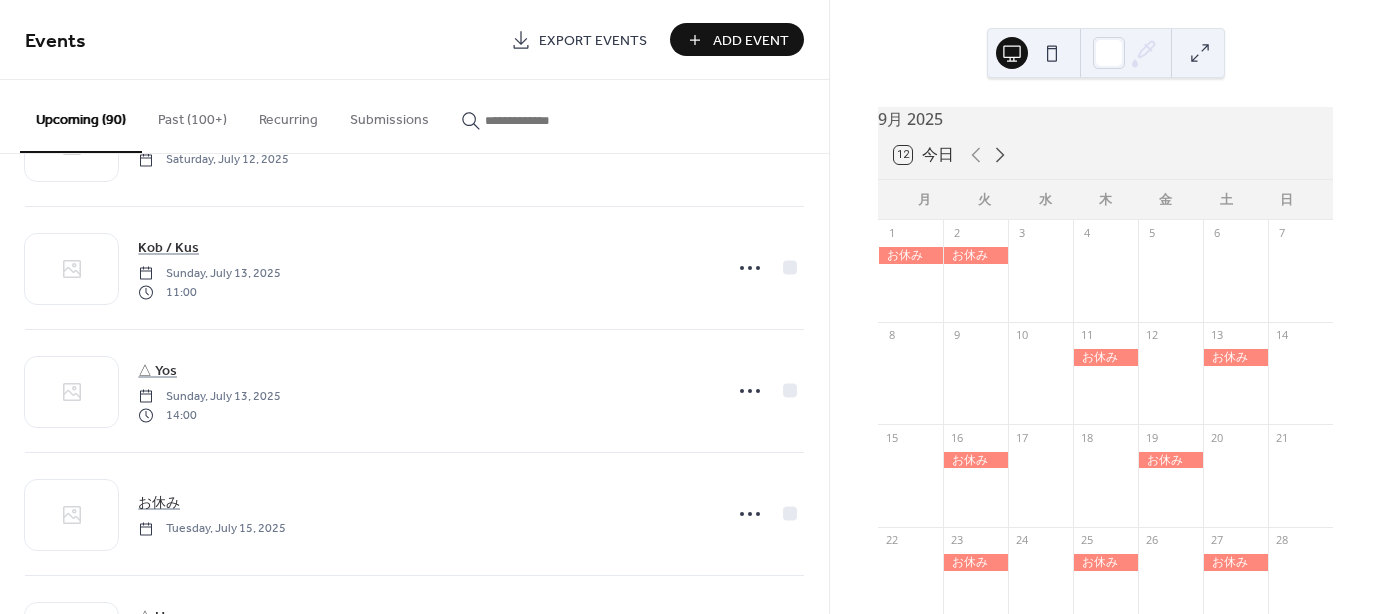 click 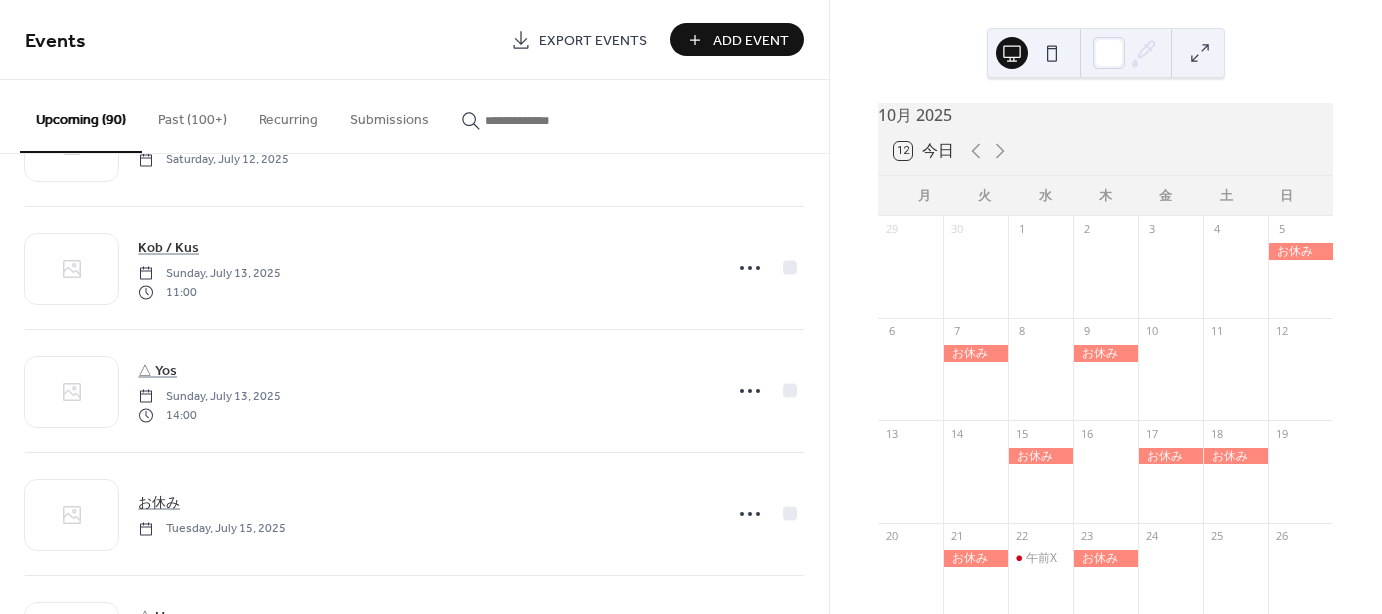 scroll, scrollTop: 0, scrollLeft: 0, axis: both 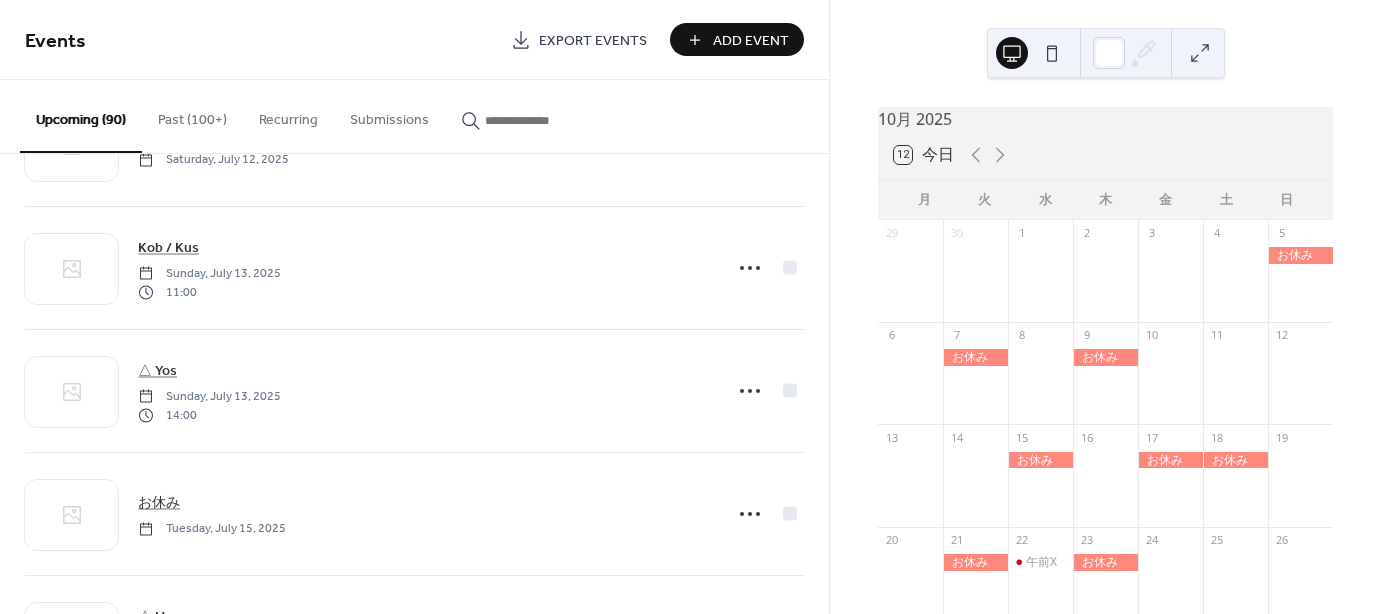 drag, startPoint x: 998, startPoint y: 162, endPoint x: 1016, endPoint y: 198, distance: 40.24922 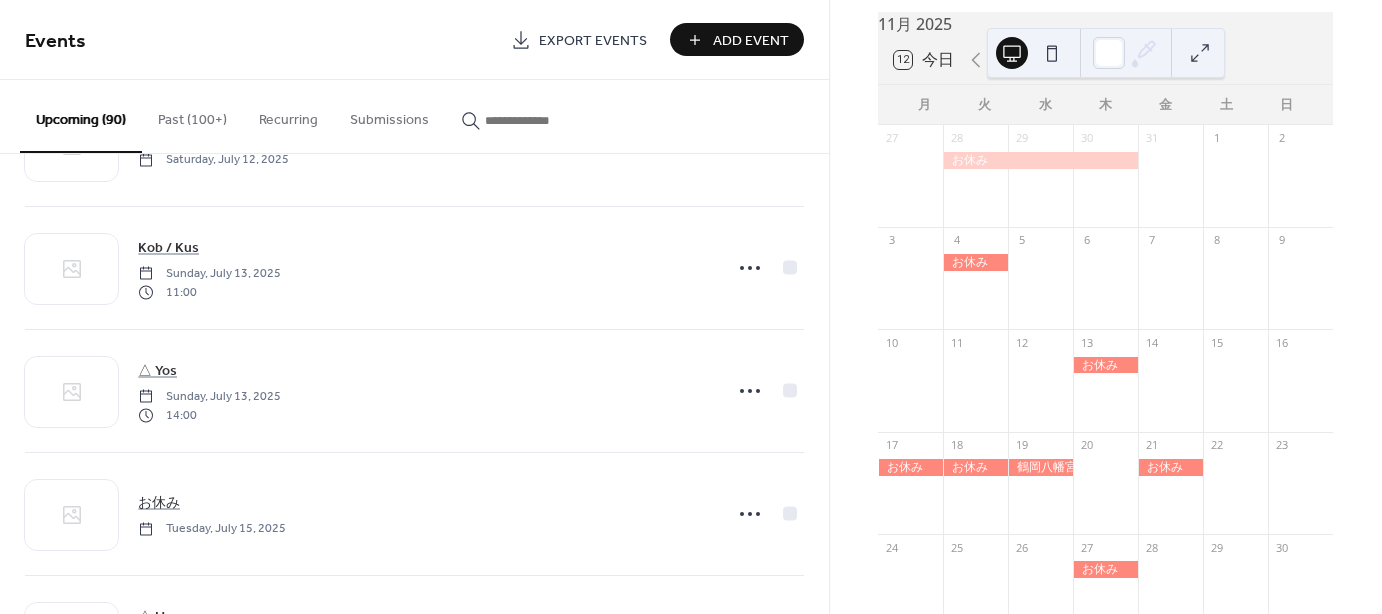 scroll, scrollTop: 100, scrollLeft: 0, axis: vertical 